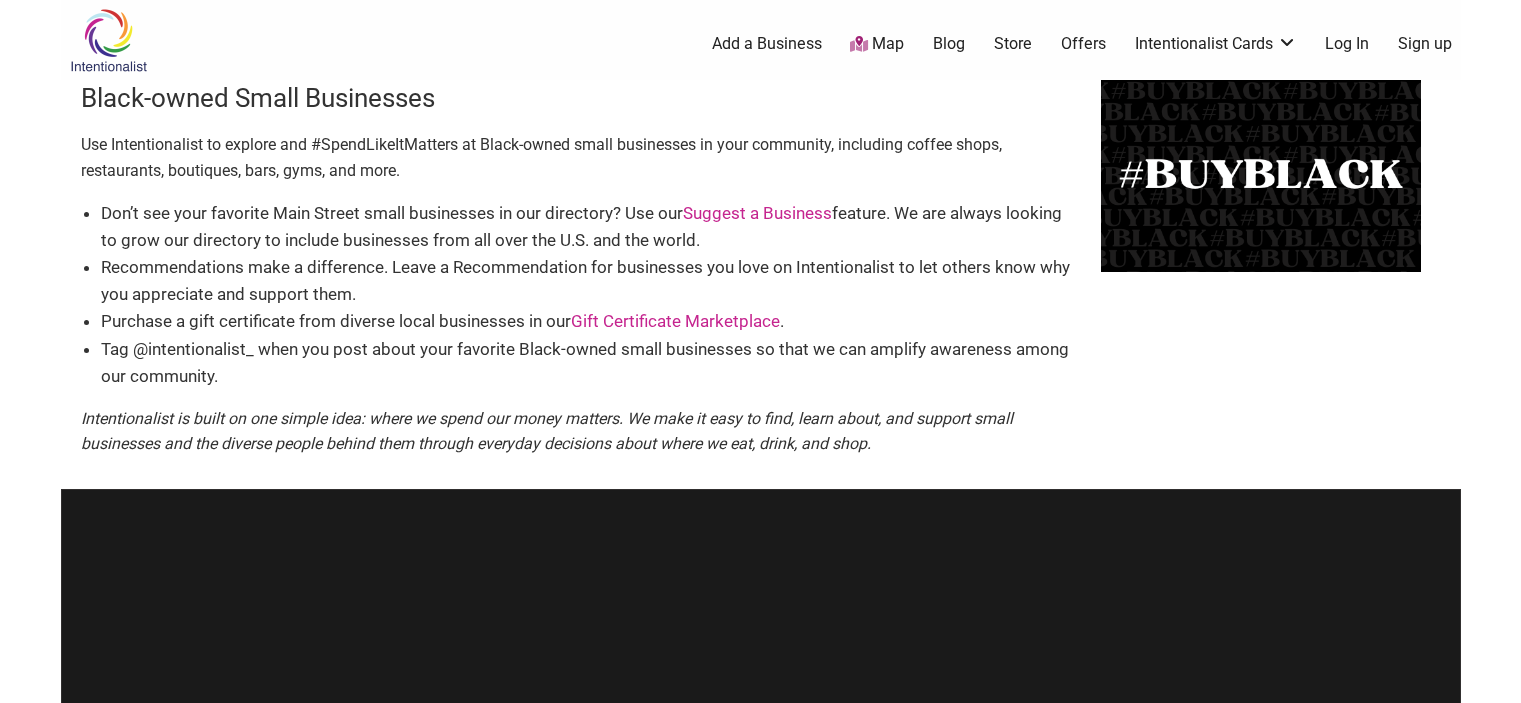 scroll, scrollTop: 0, scrollLeft: 0, axis: both 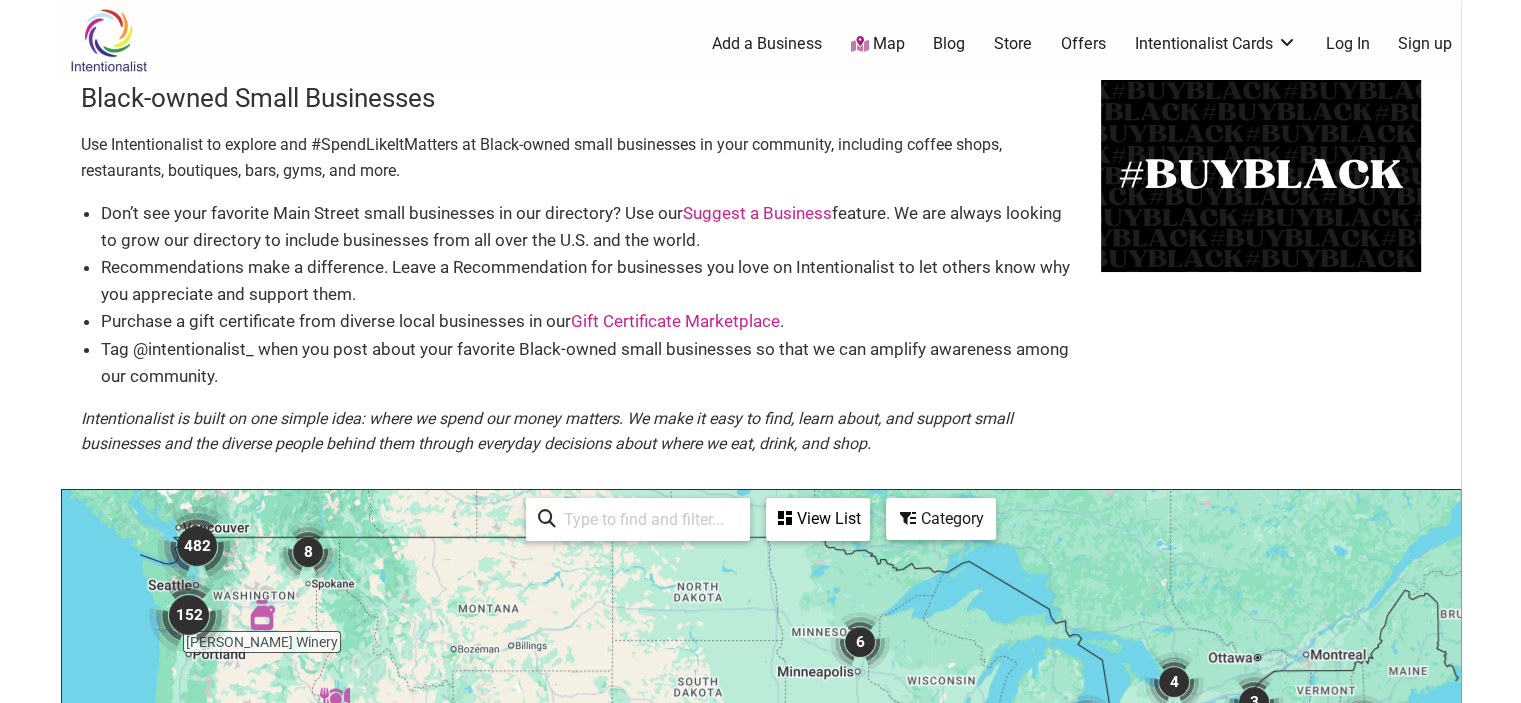 click on "Add a Business" at bounding box center (767, 44) 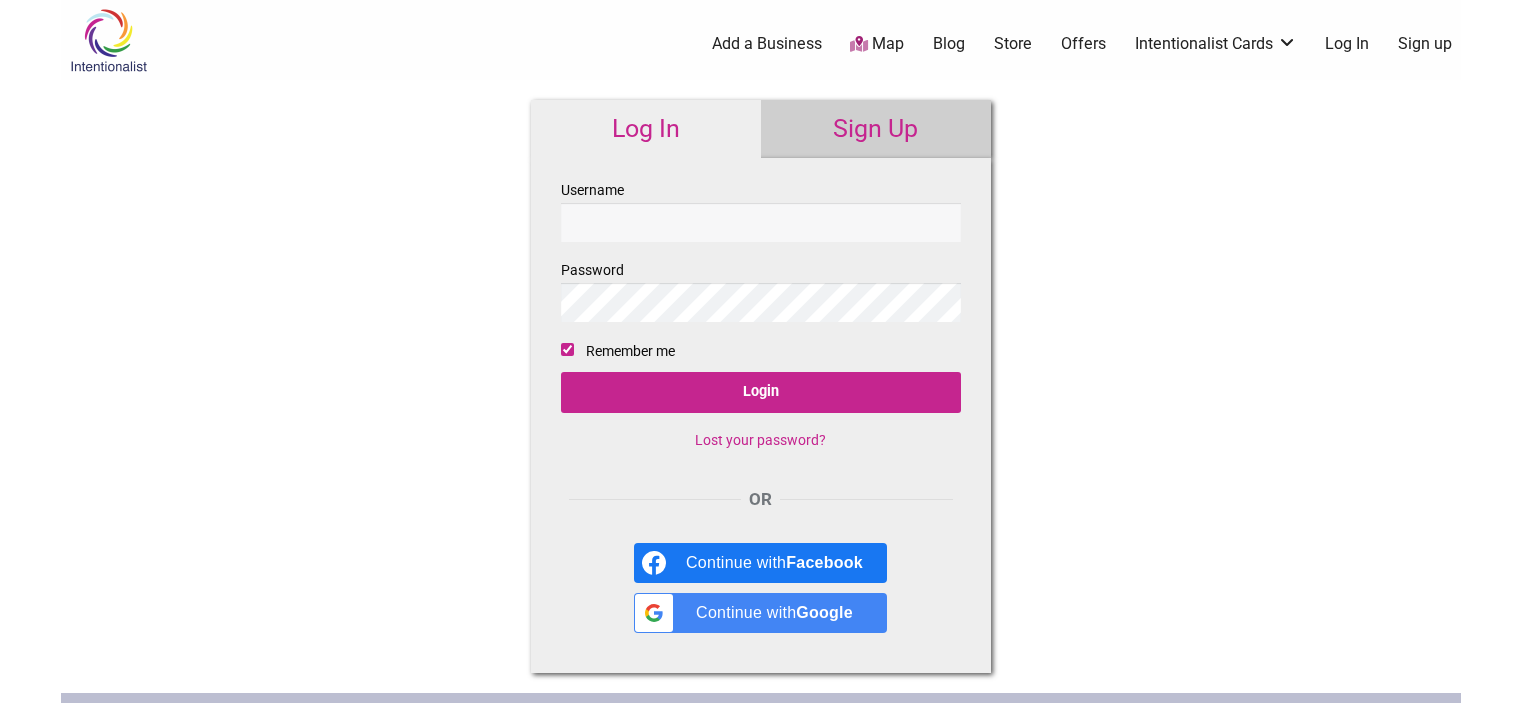 scroll, scrollTop: 0, scrollLeft: 0, axis: both 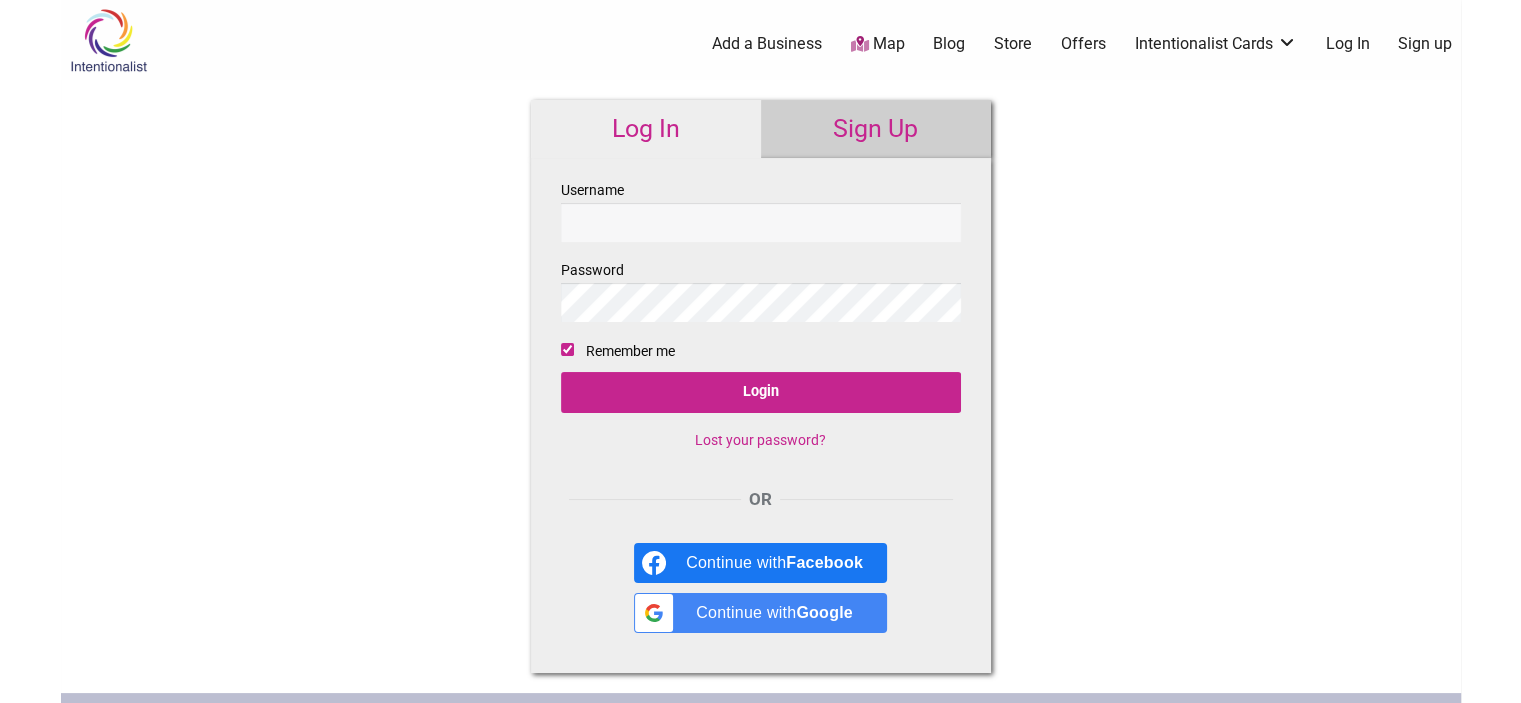 click on "Sign Up" at bounding box center [876, 129] 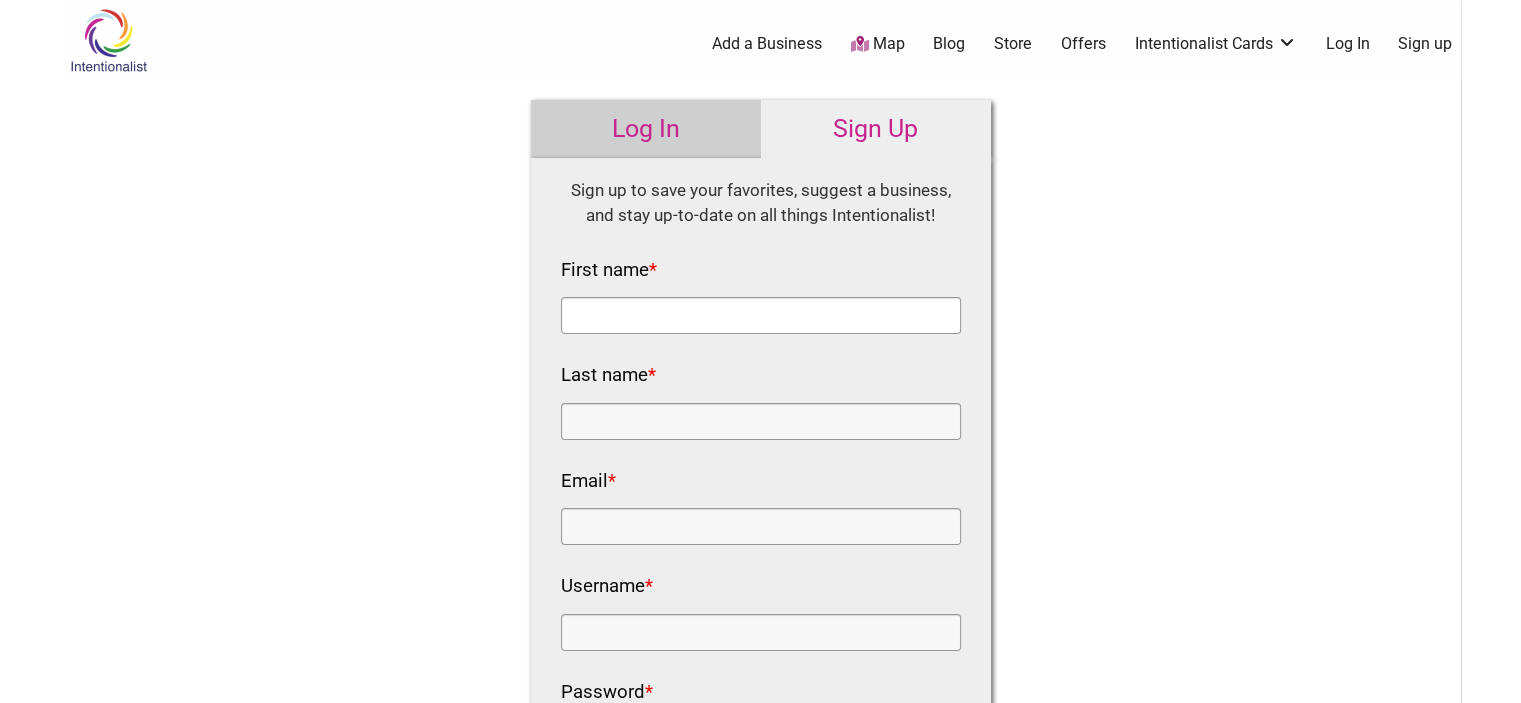 click on "First name  *" at bounding box center (761, 315) 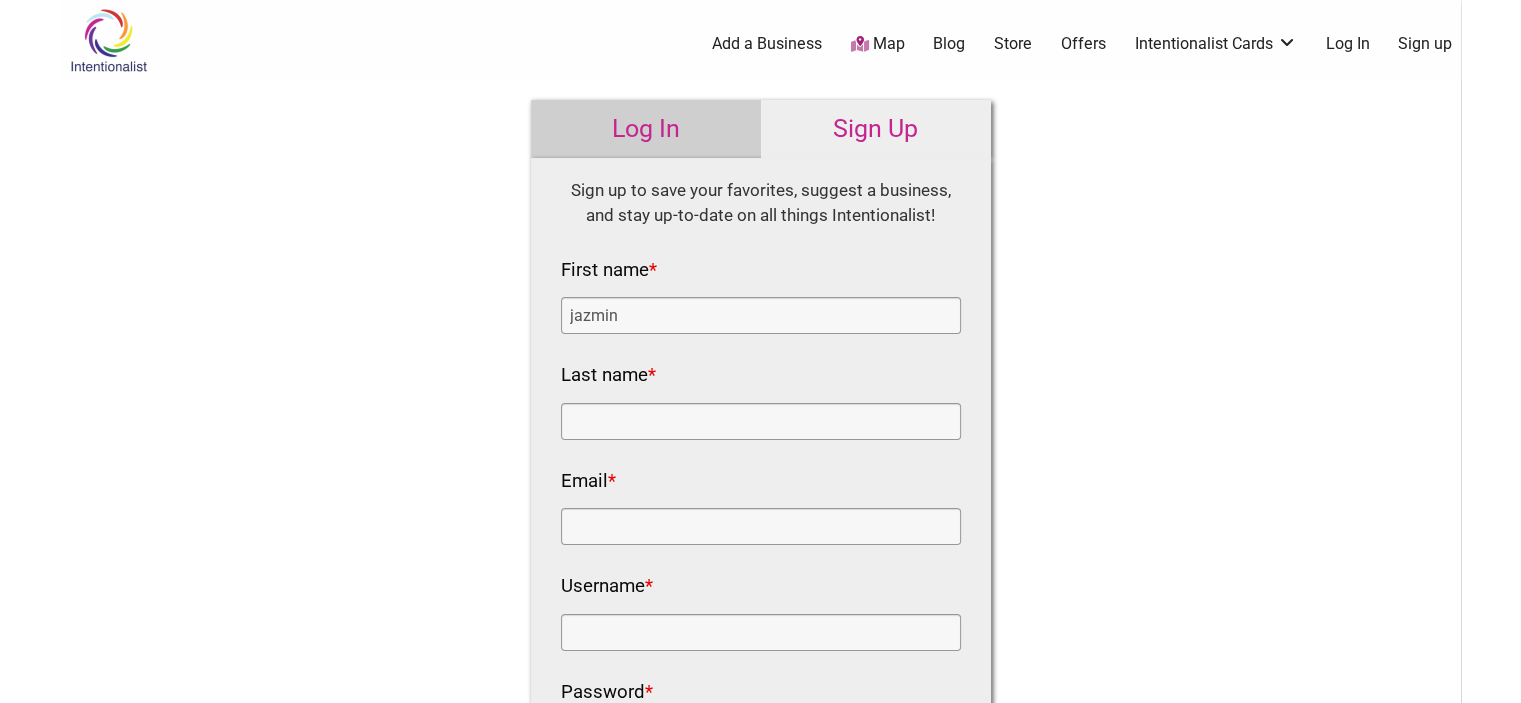 type on "whitmore" 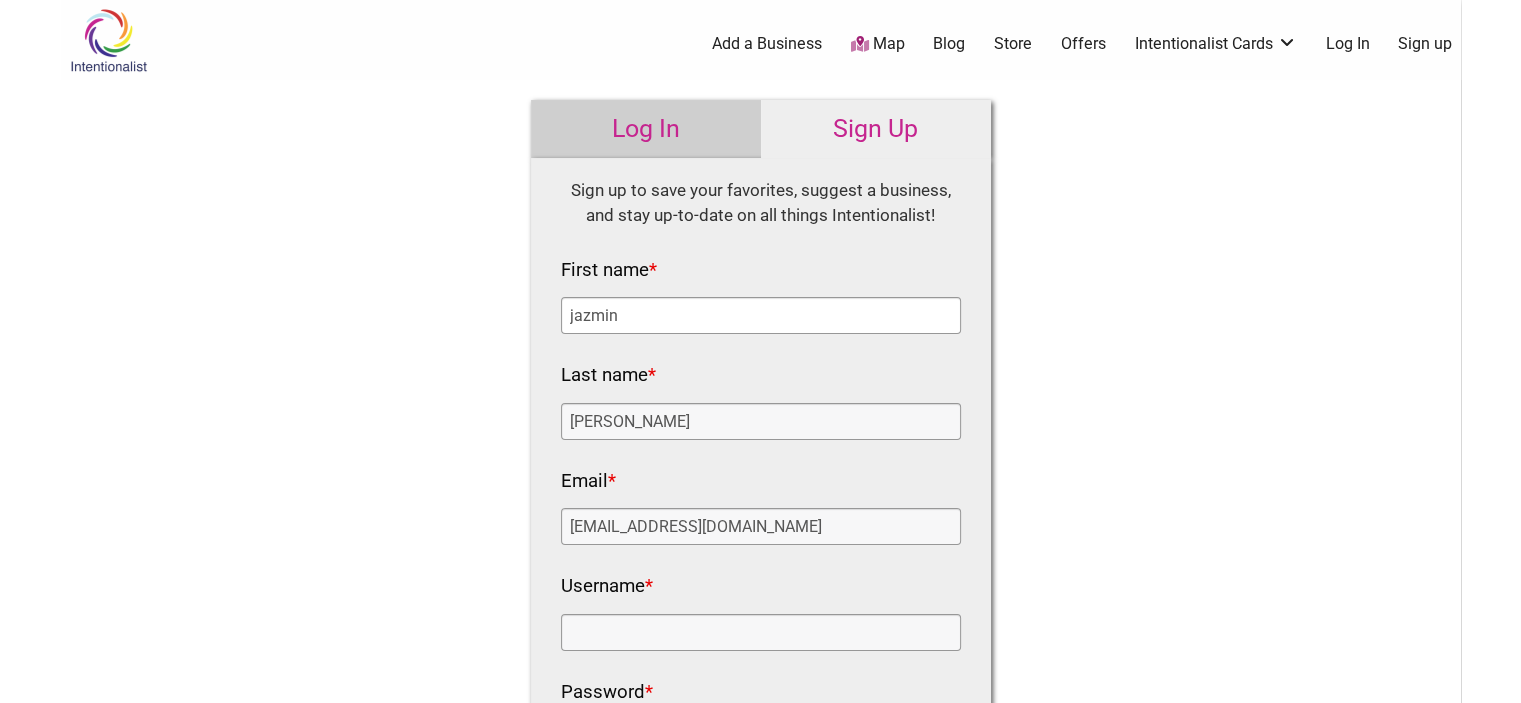scroll, scrollTop: 300, scrollLeft: 0, axis: vertical 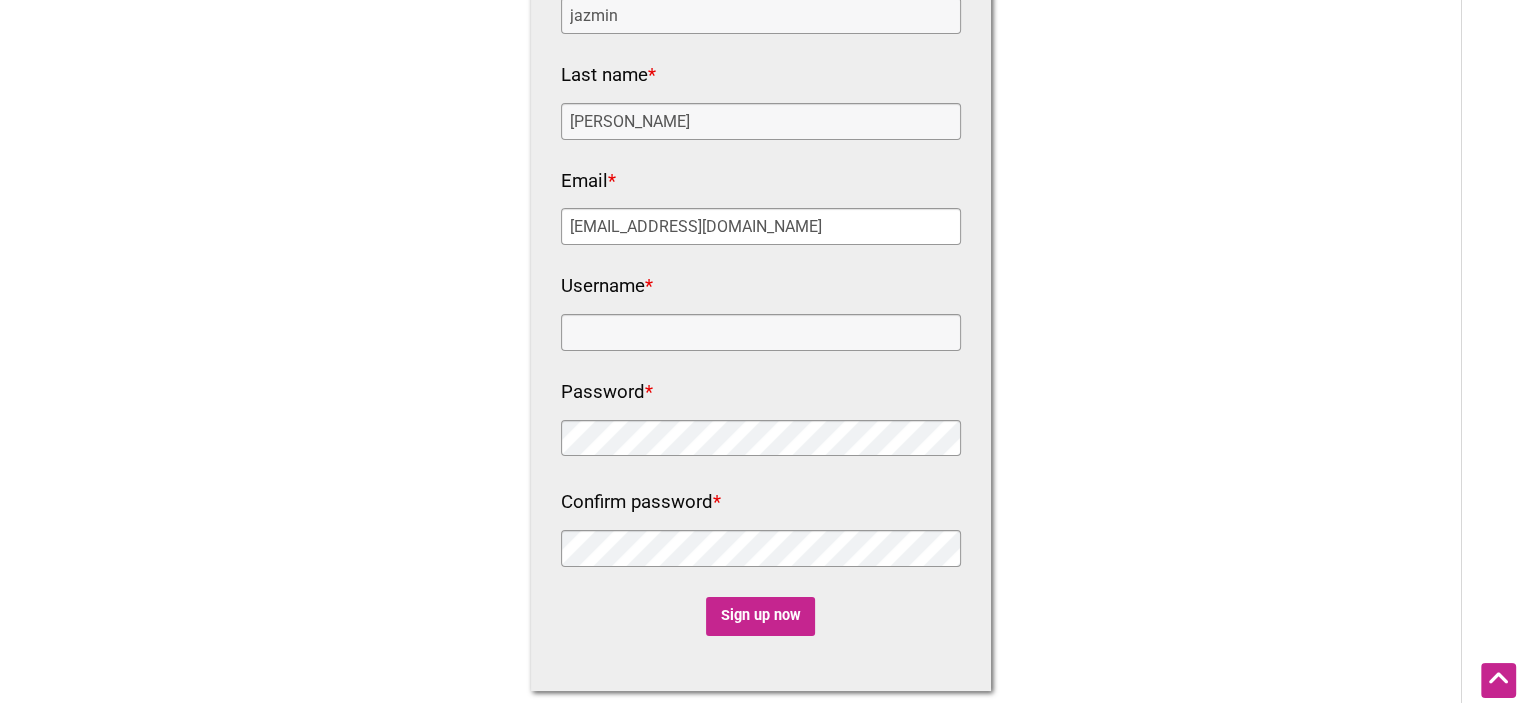 click on "thoselovelylocks@yahoo.com" at bounding box center (761, 226) 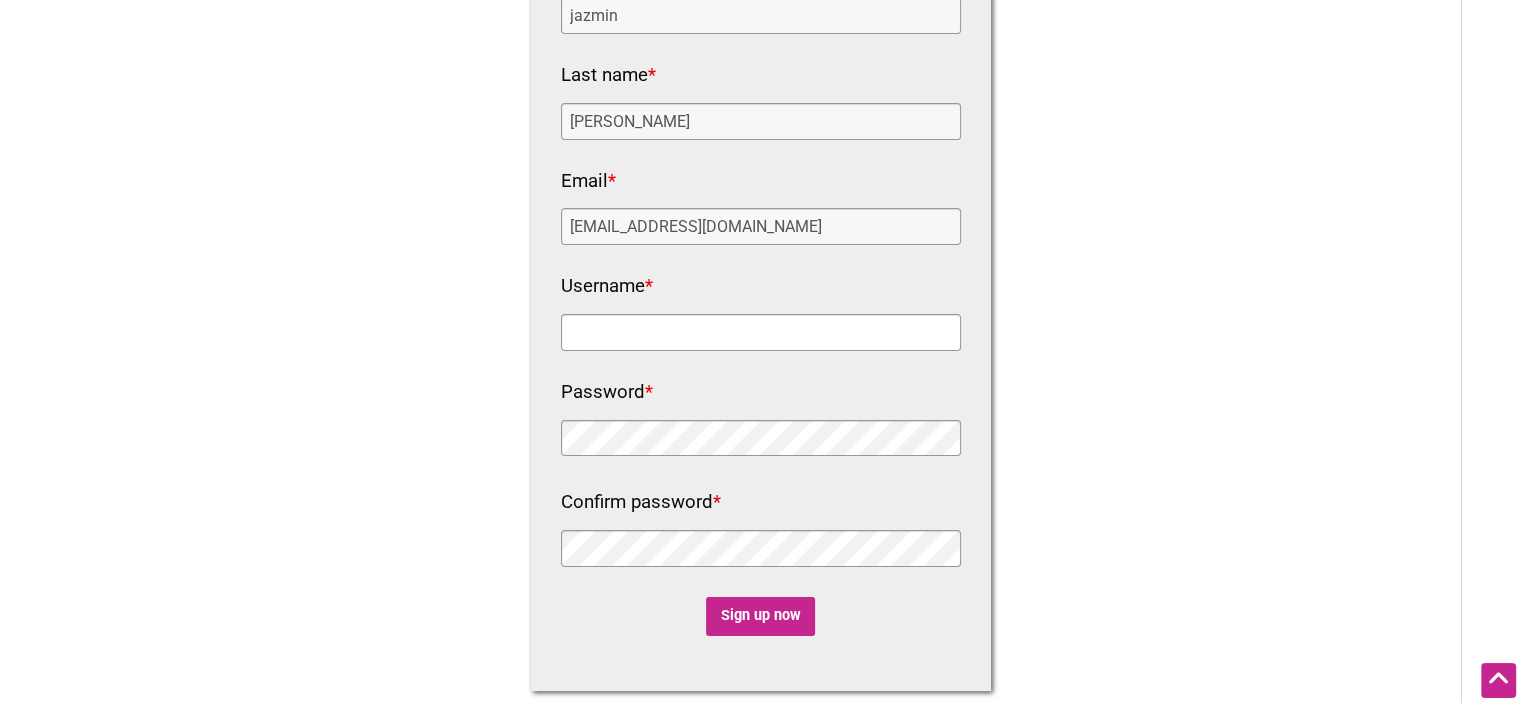 click on "Username  *" at bounding box center [761, 332] 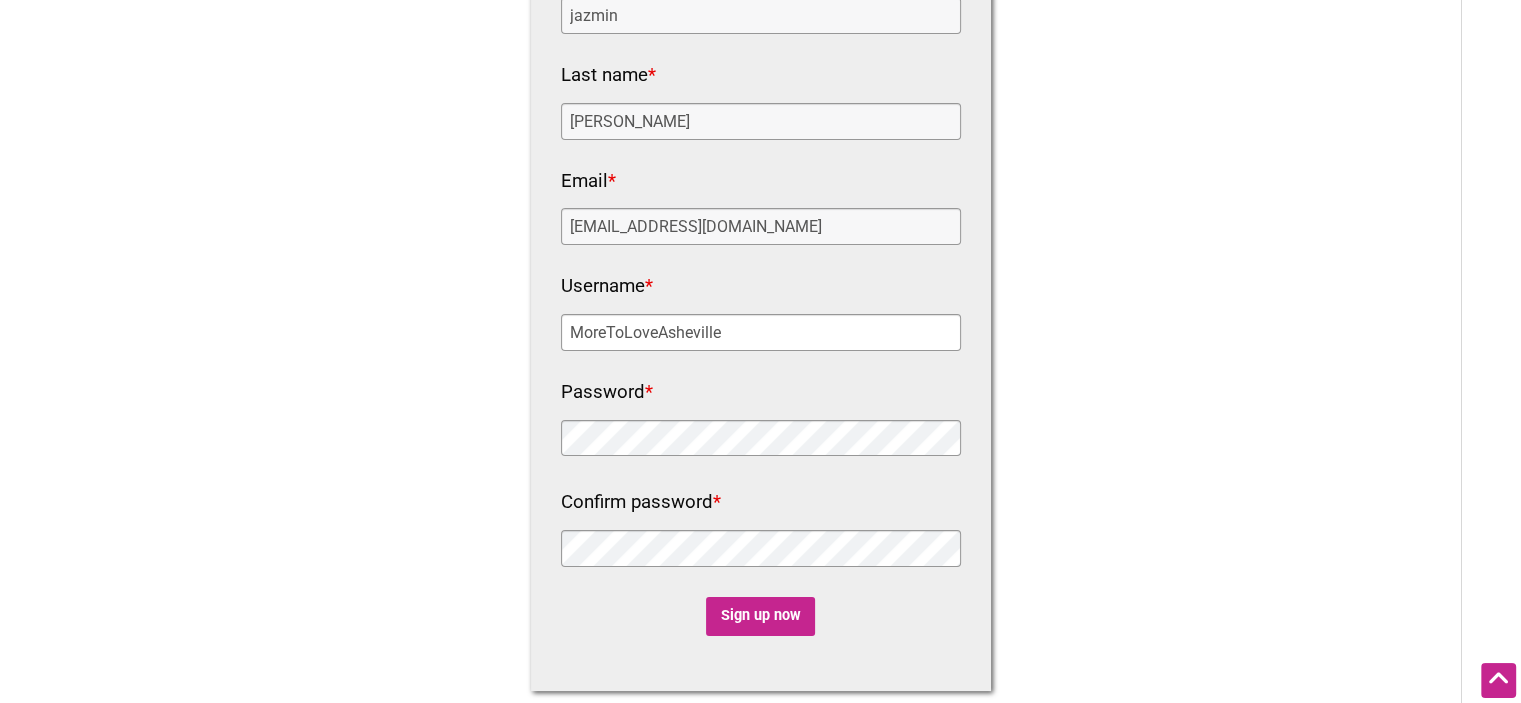 type on "MoreToLoveAsheville" 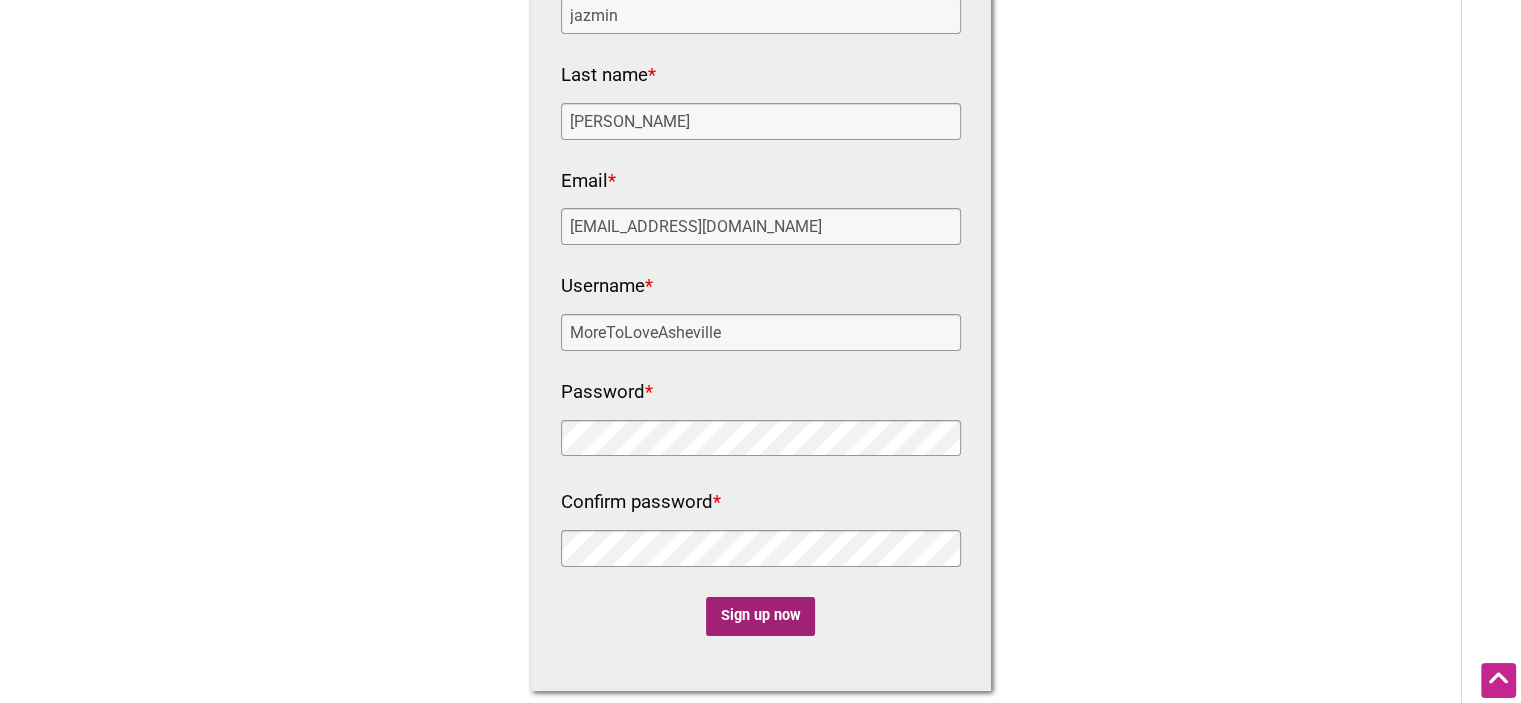click on "Sign up now" at bounding box center [760, 616] 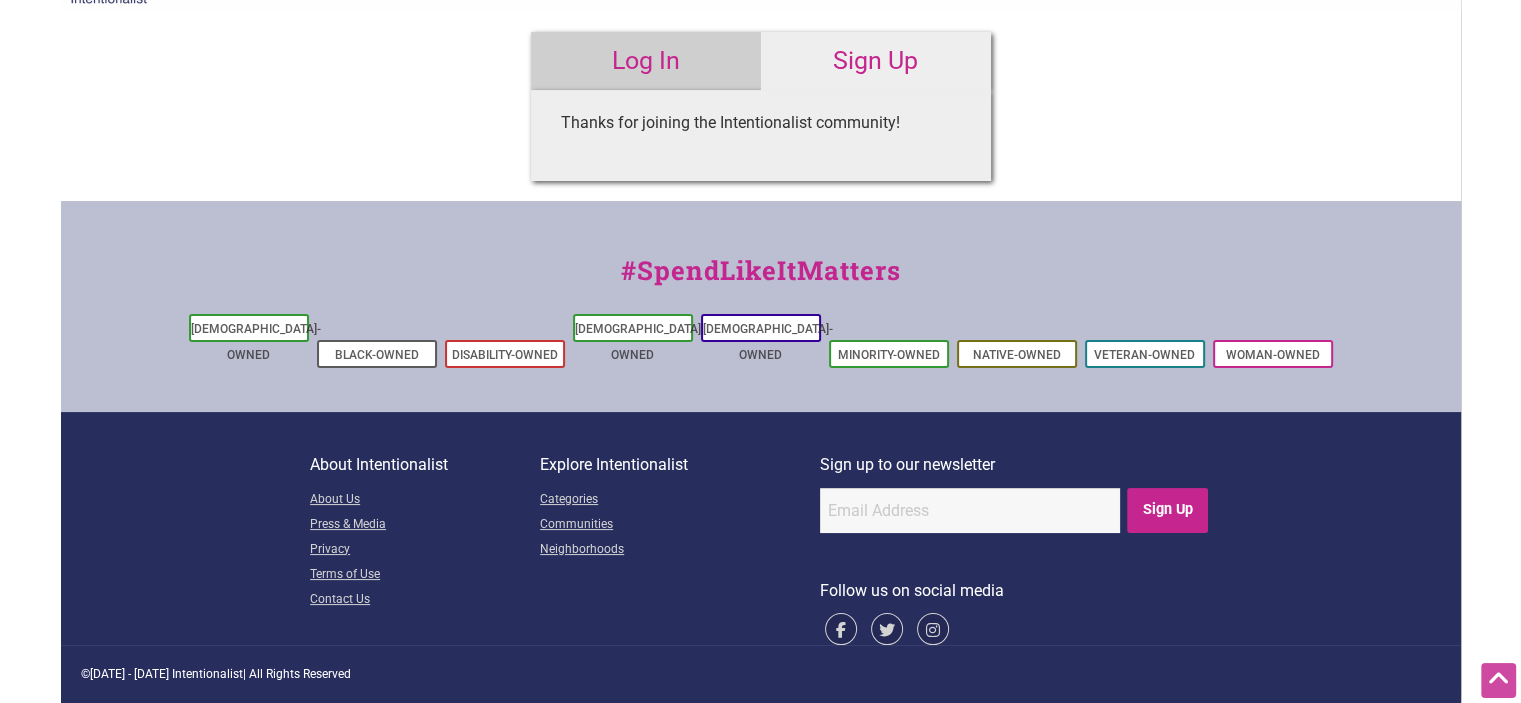 scroll, scrollTop: 0, scrollLeft: 0, axis: both 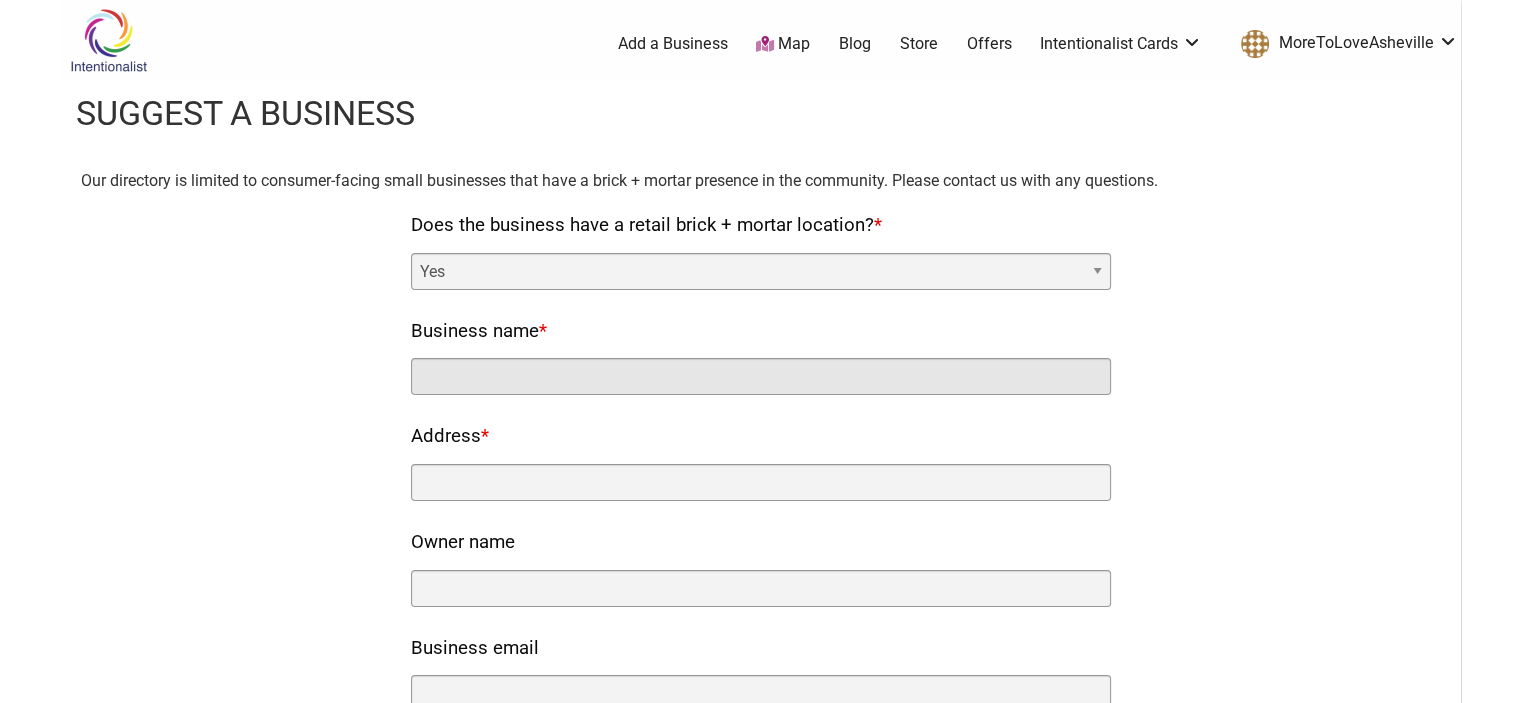 click on "Business name  *" at bounding box center (761, 376) 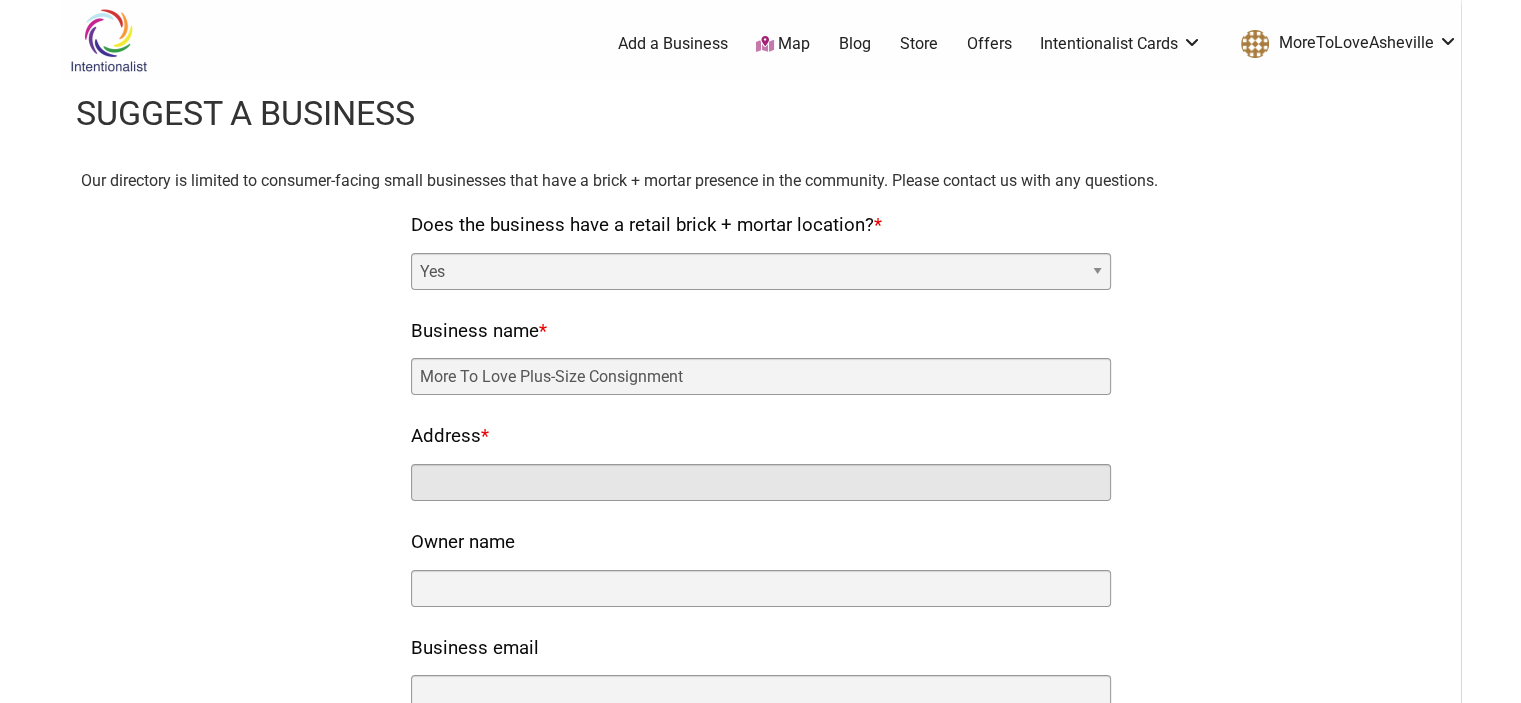 type on "[STREET_ADDRESS]" 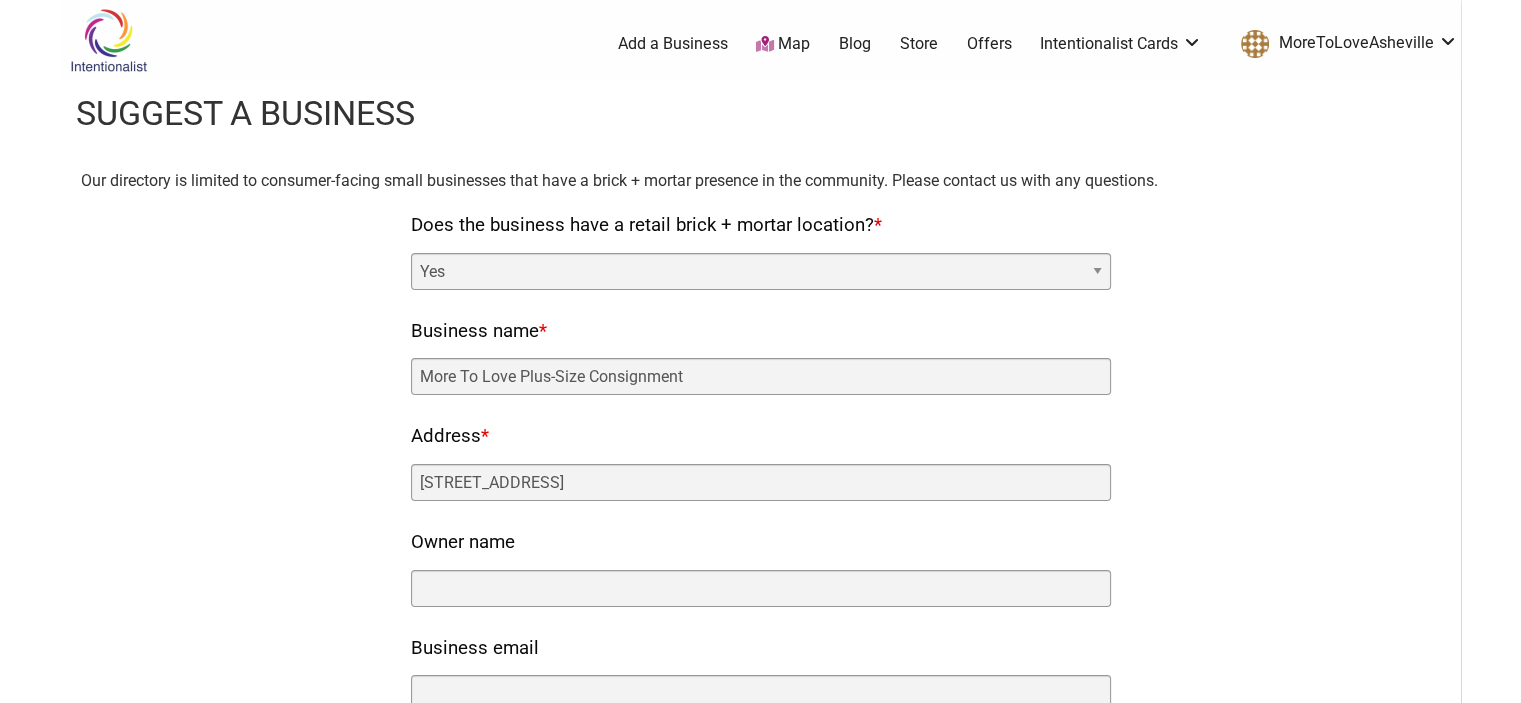 type on "[EMAIL_ADDRESS][DOMAIN_NAME]" 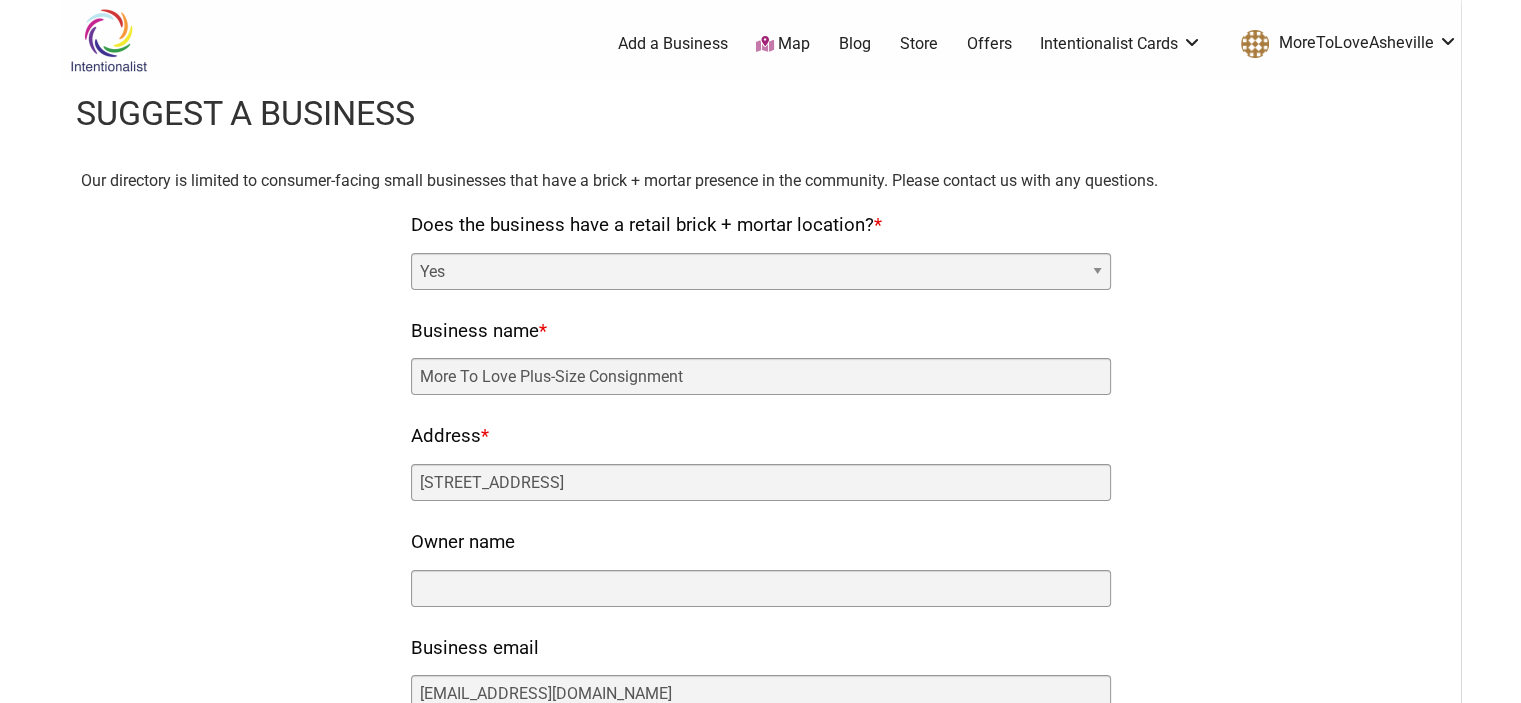 type on "8284247270" 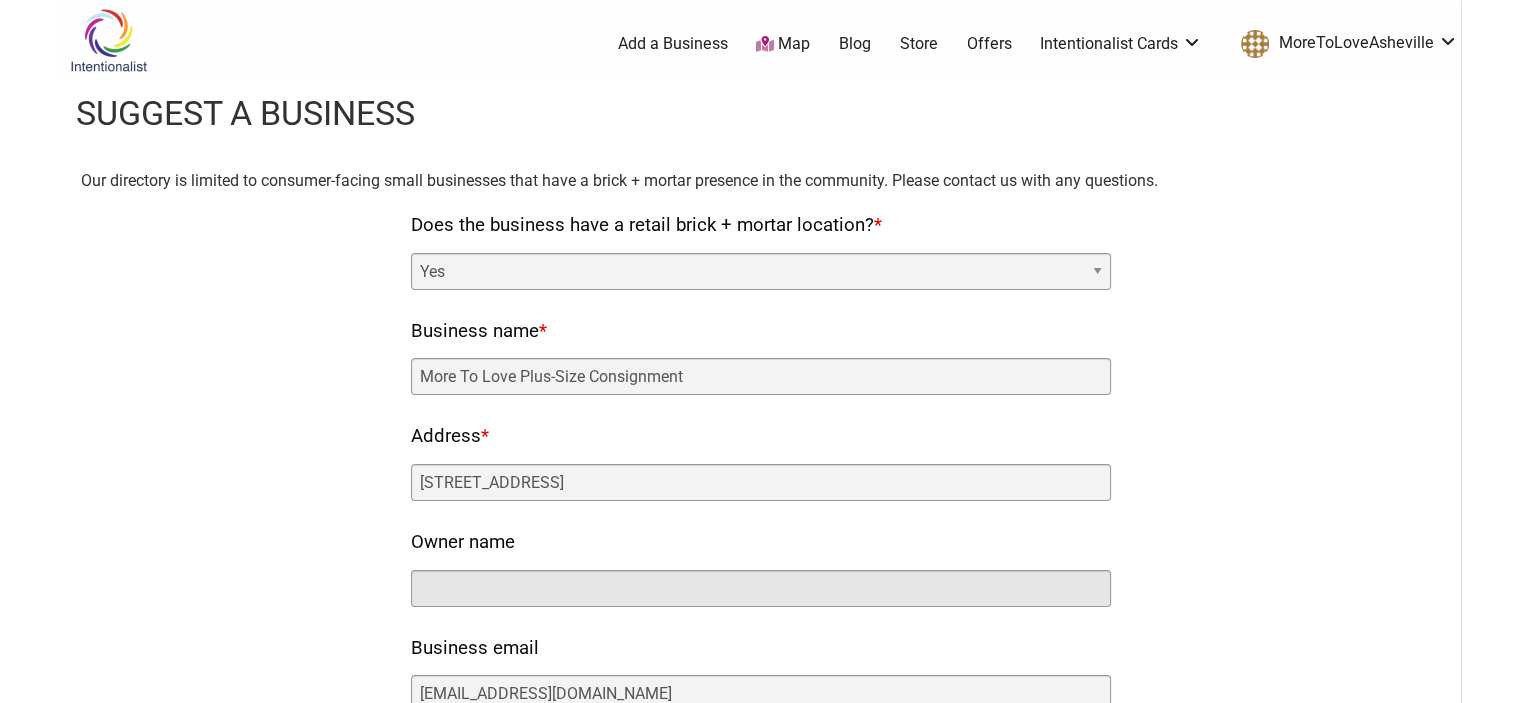 click on "Owner name" at bounding box center (761, 588) 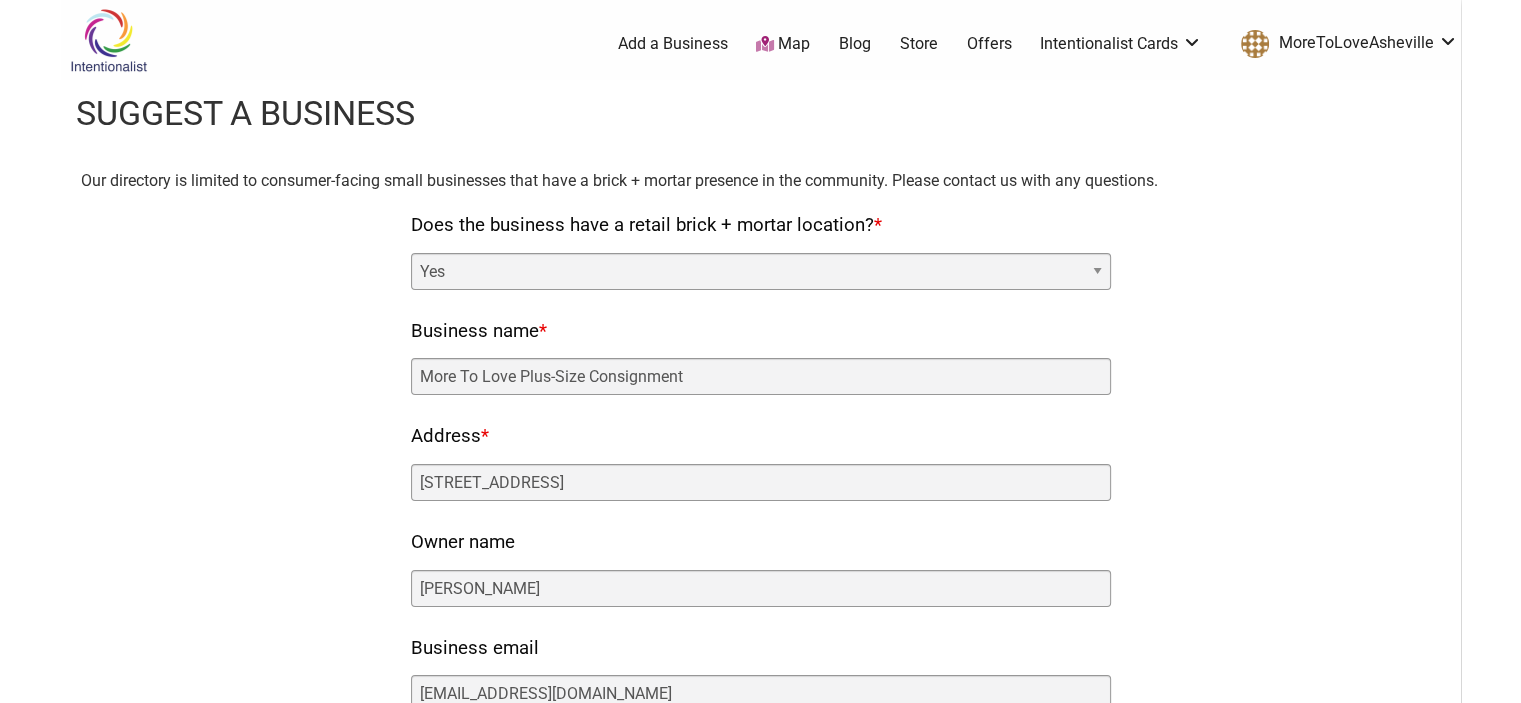 click on "Business email
[EMAIL_ADDRESS][DOMAIN_NAME]" at bounding box center [761, 672] 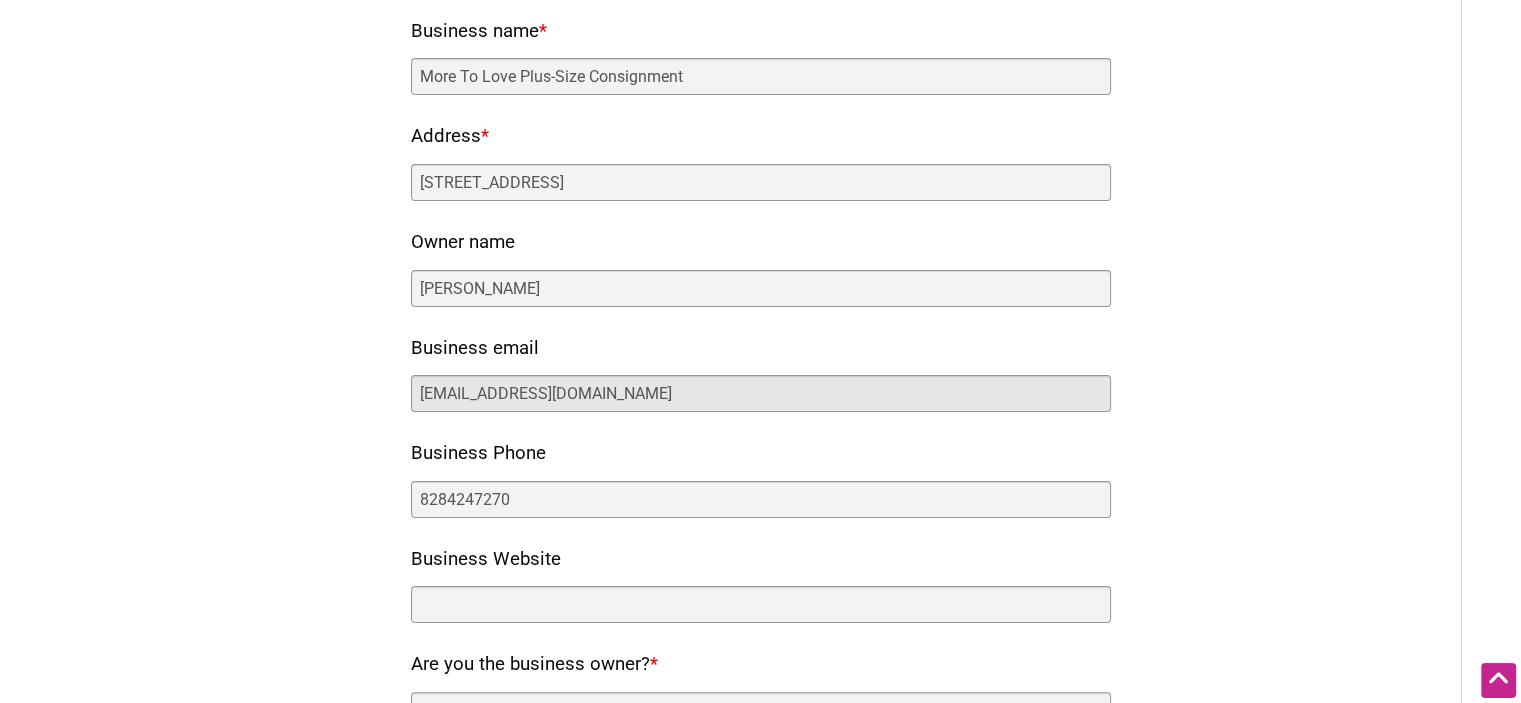 click on "[EMAIL_ADDRESS][DOMAIN_NAME]" at bounding box center [761, 393] 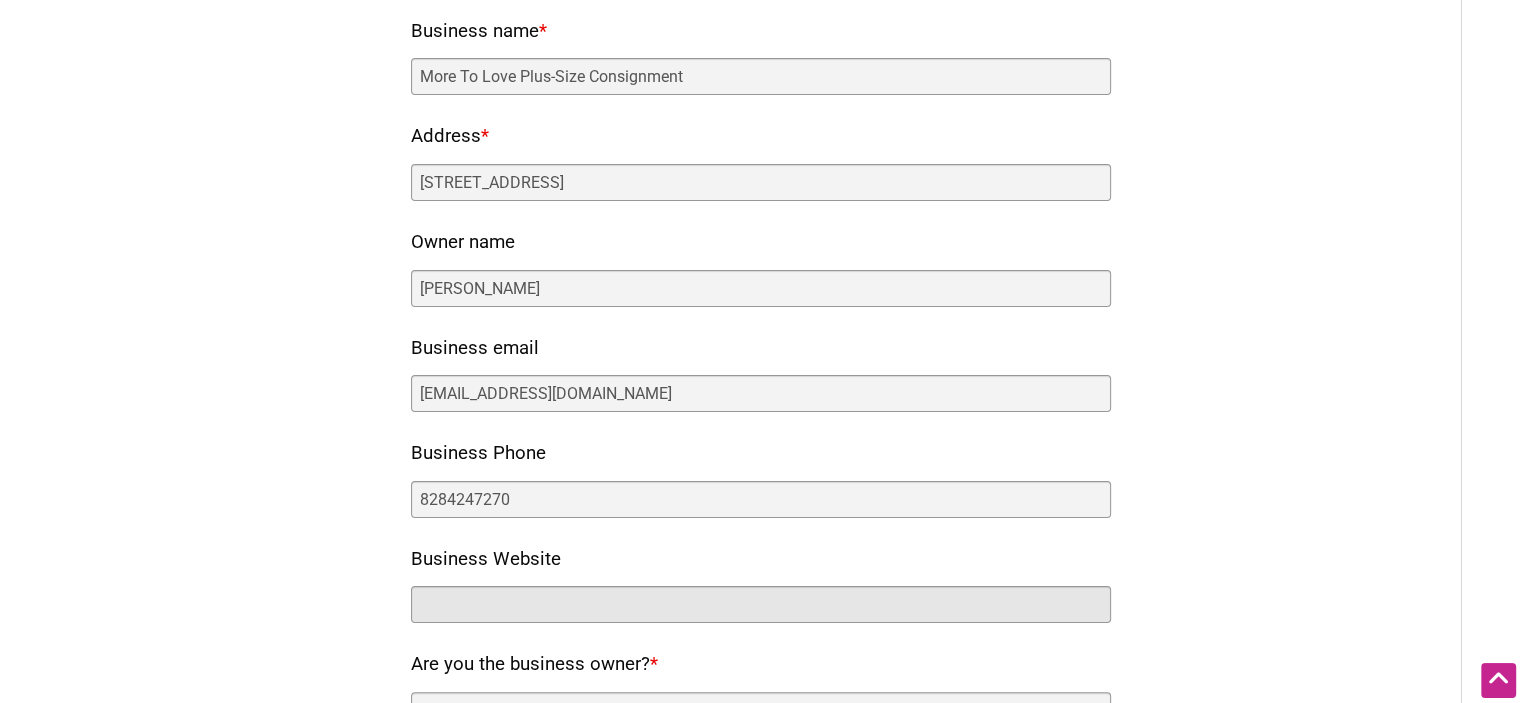 click on "Business Website" at bounding box center [761, 604] 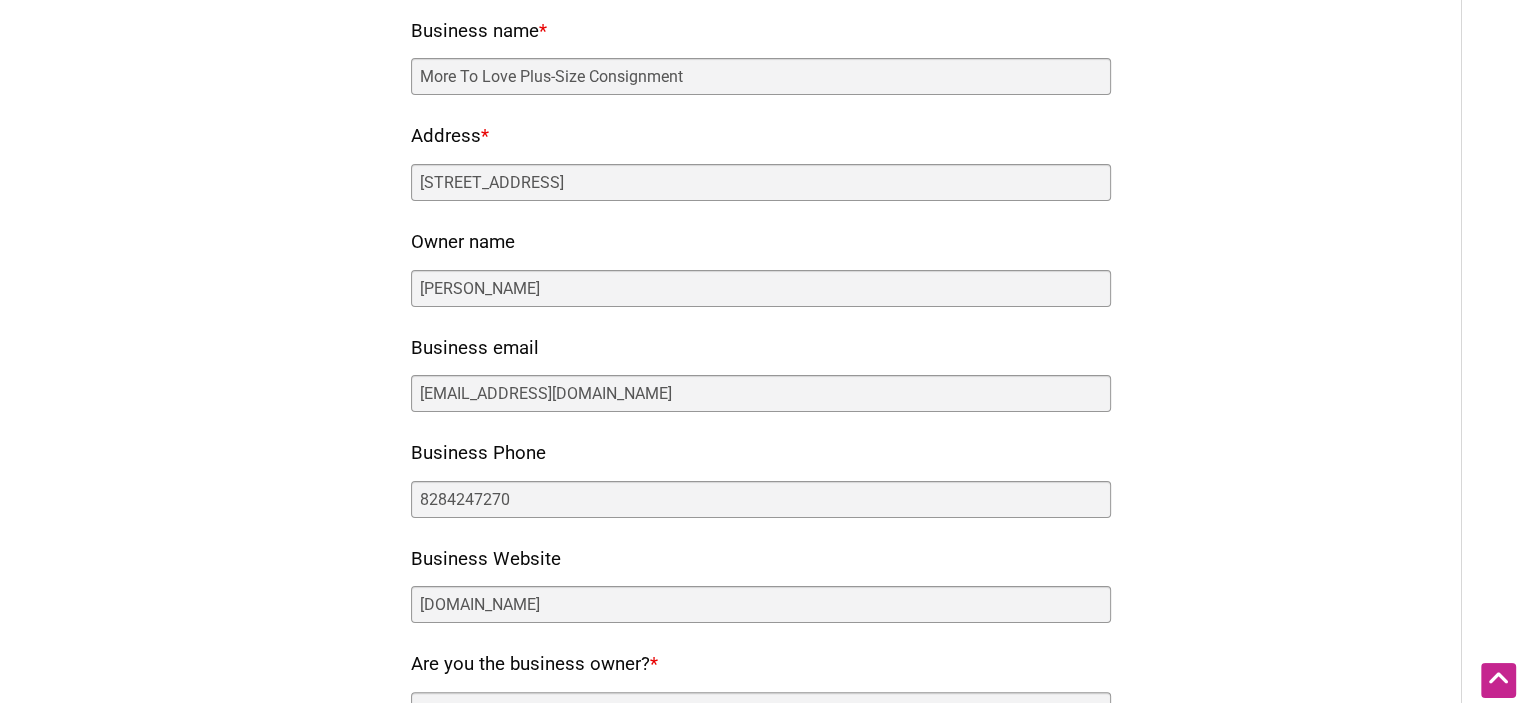 click on "Our directory is limited to consumer-facing small businesses that have a brick + mortar presence in the community. Please contact us with any questions.
Fields marked with an  *  are required
Does the business have a retail brick + mortar location?  *
Yes
No
Business name  *
More To Love Plus-Size Consignment
Address  *
[STREET_ADDRESS]" at bounding box center [761, 498] 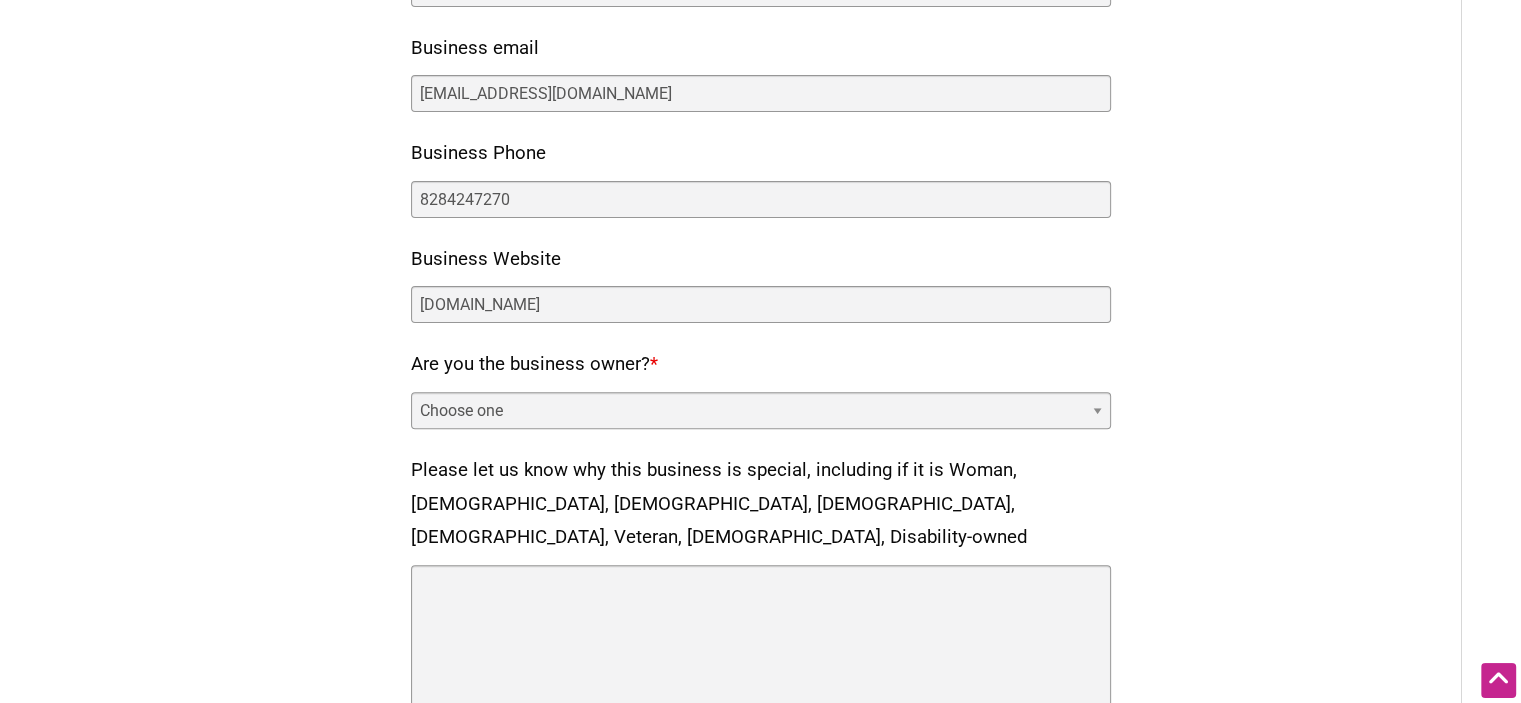 click on "Choose one
Yes
No" at bounding box center (761, 410) 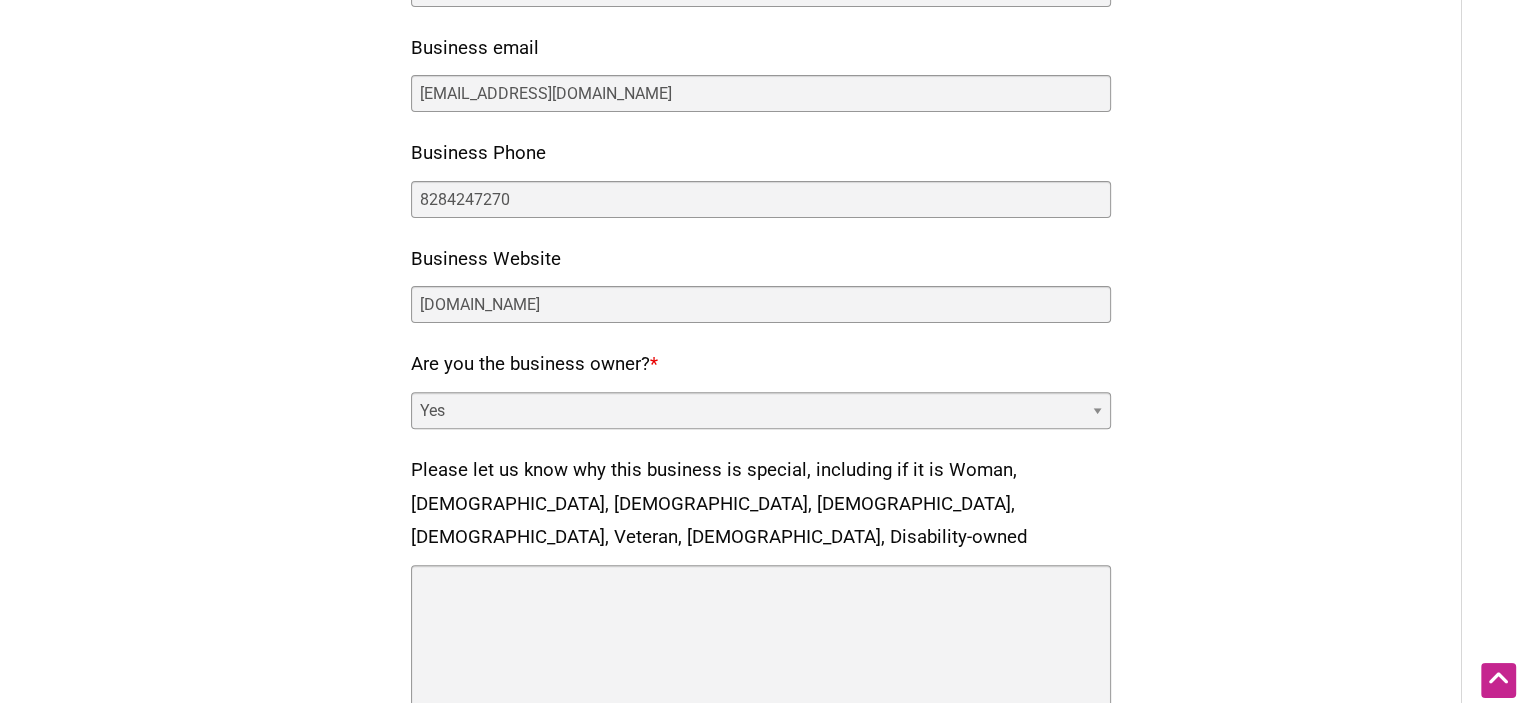 click on "Choose one
Yes
No" at bounding box center (761, 410) 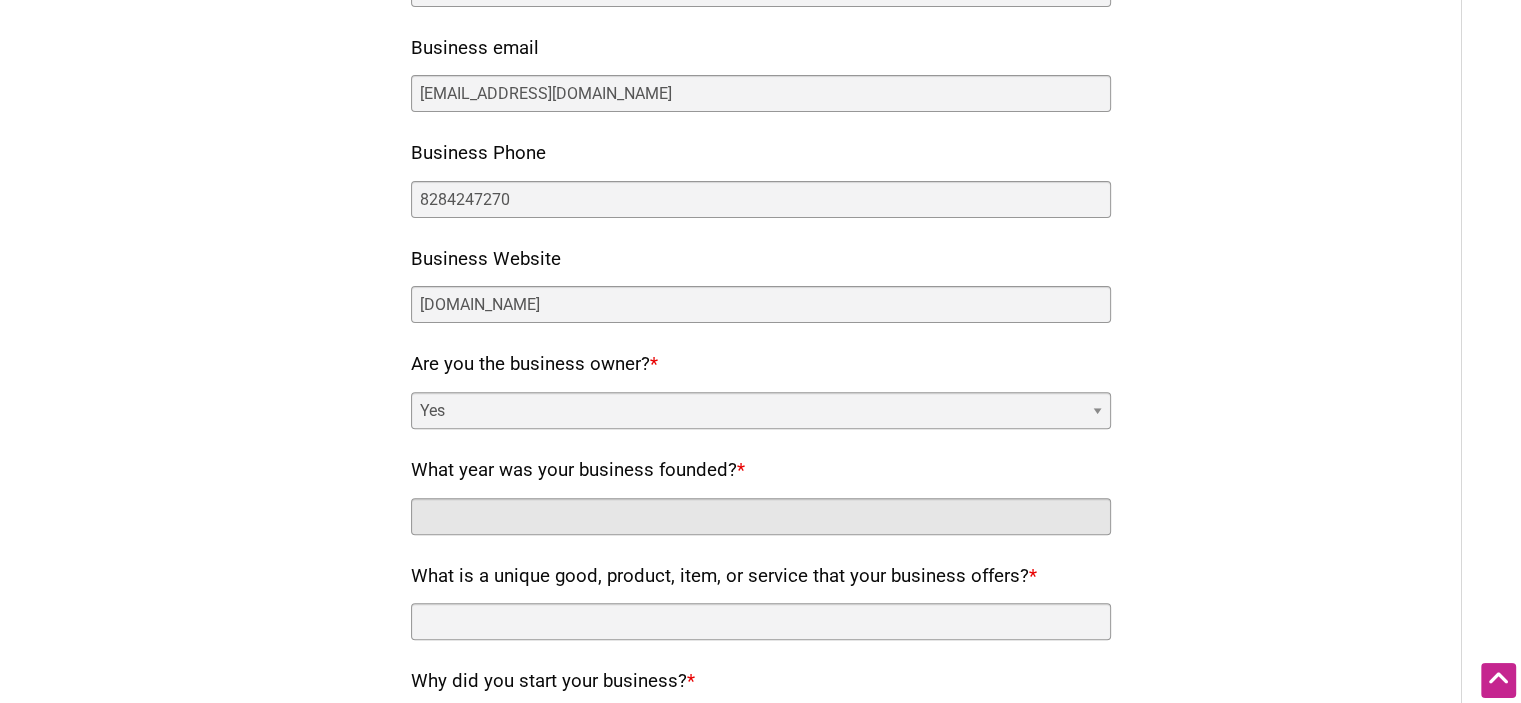 click on "What year was your business founded?  *" at bounding box center [761, 516] 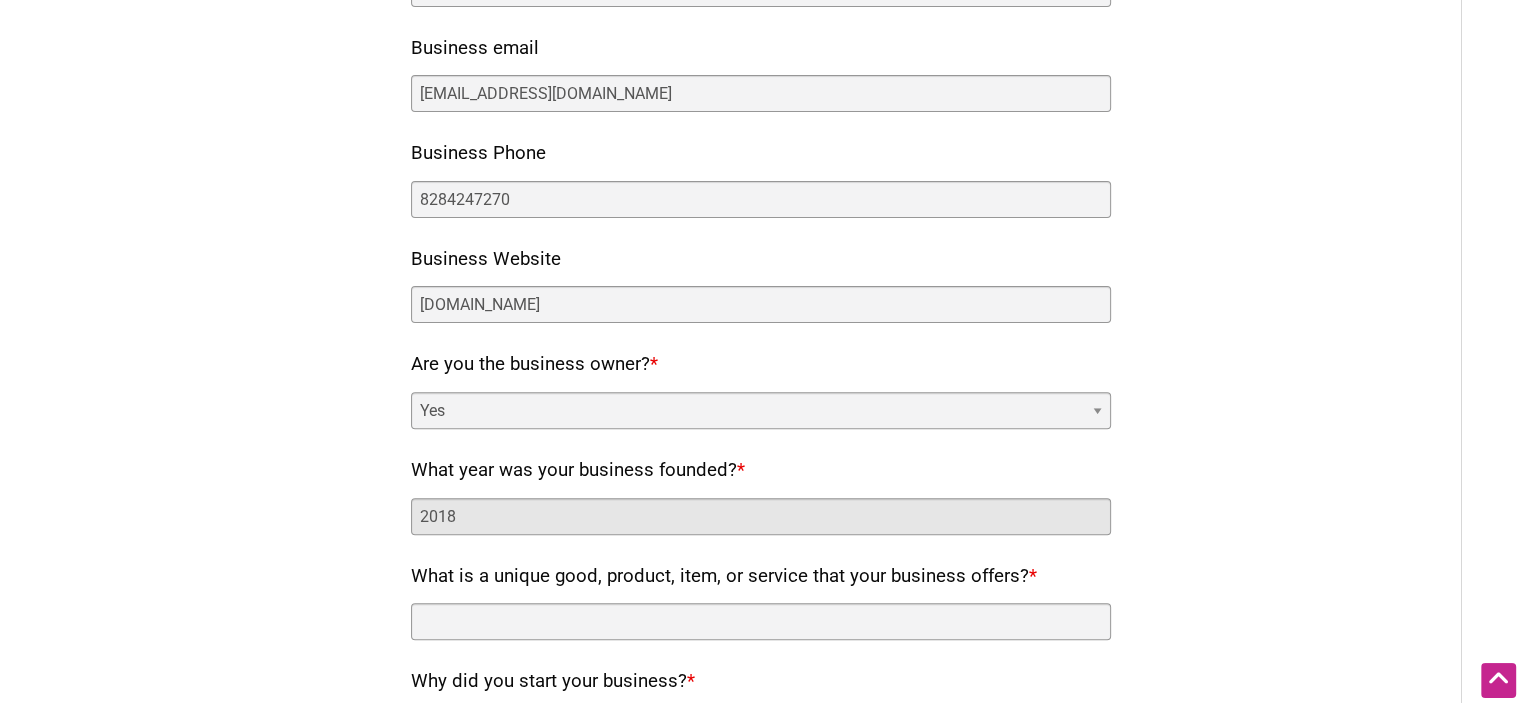type on "2018" 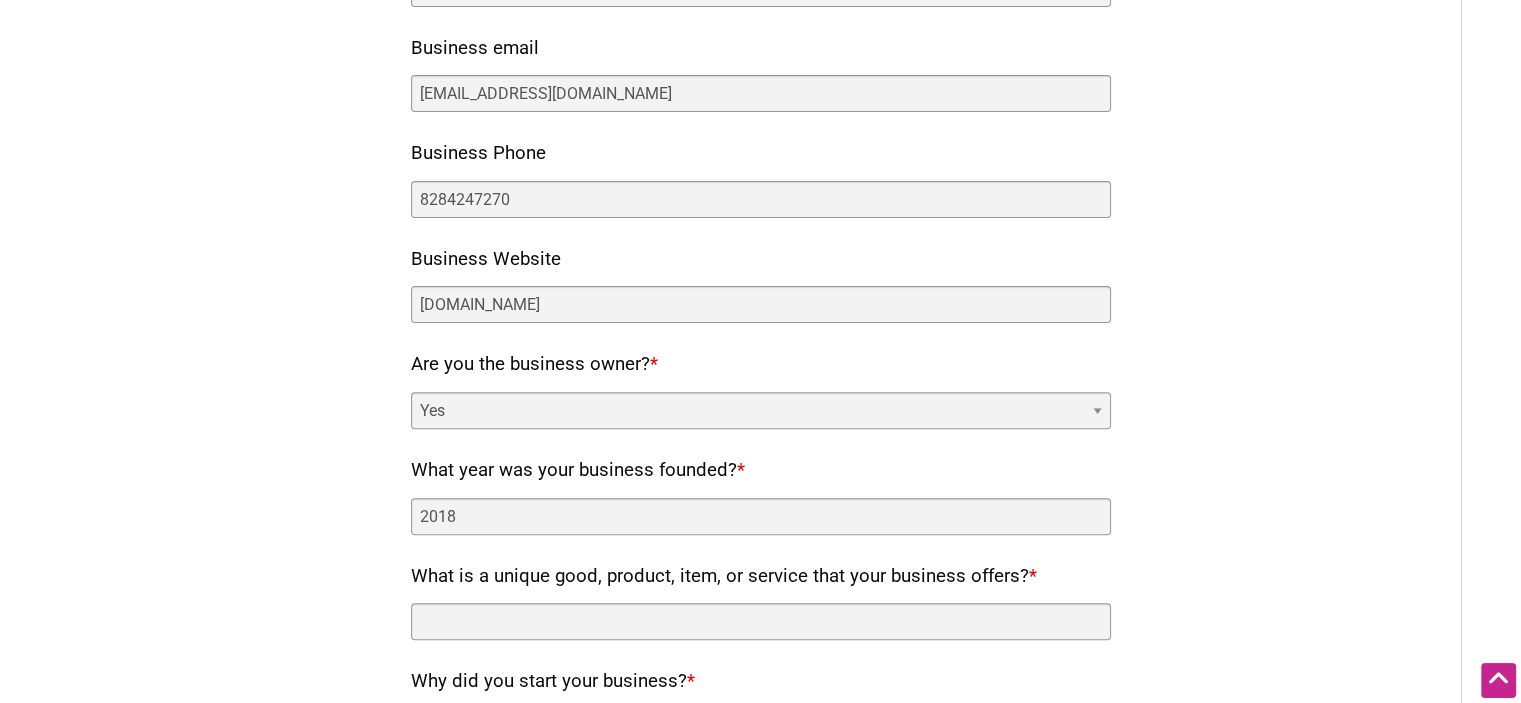 click on "Our directory is limited to consumer-facing small businesses that have a brick + mortar presence in the community. Please contact us with any questions.
Fields marked with an  *  are required
Does the business have a retail brick + mortar location?  *
Yes
No
Business name  *
More To Love Plus-Size Consignment
Address  *
[STREET_ADDRESS]" at bounding box center [761, 438] 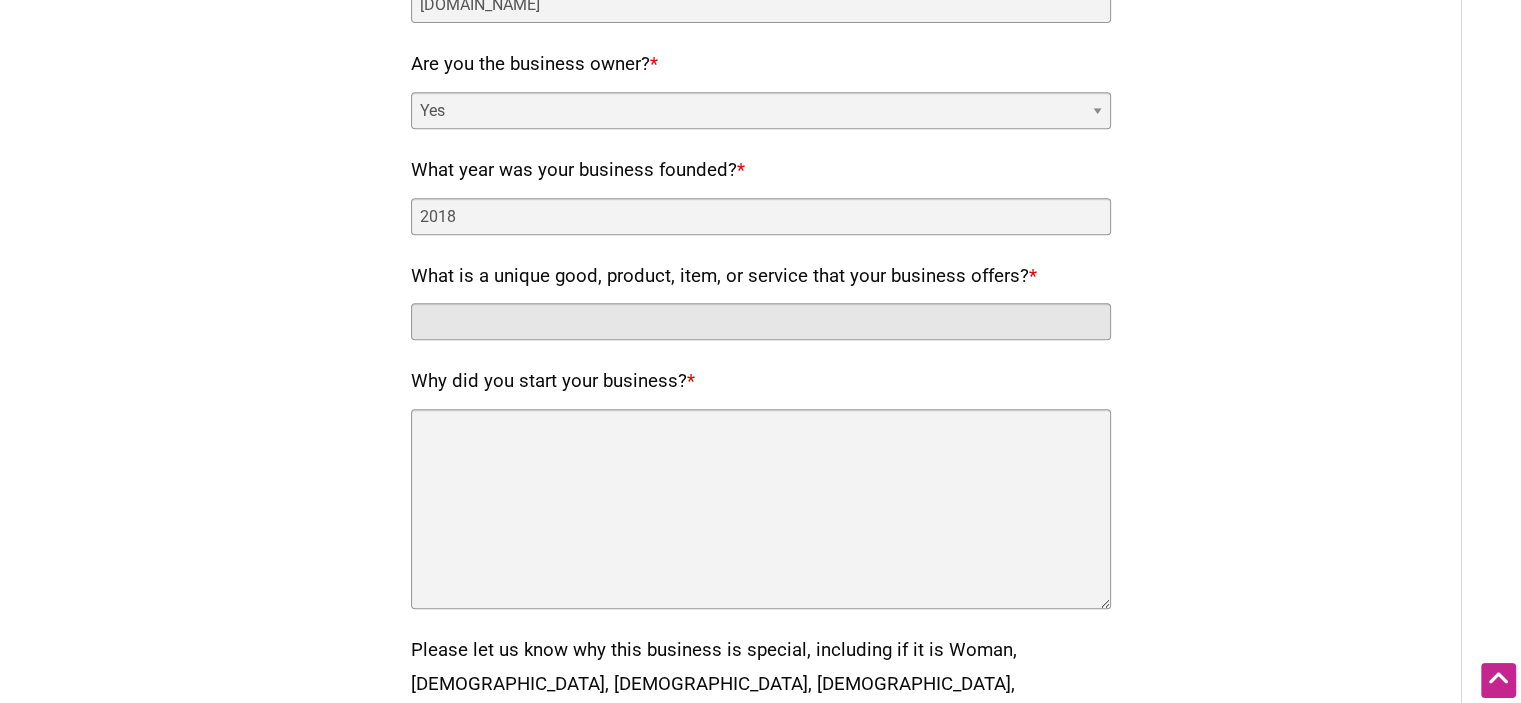click on "What is a unique good, product, item, or service that your business offers?  *" at bounding box center (761, 321) 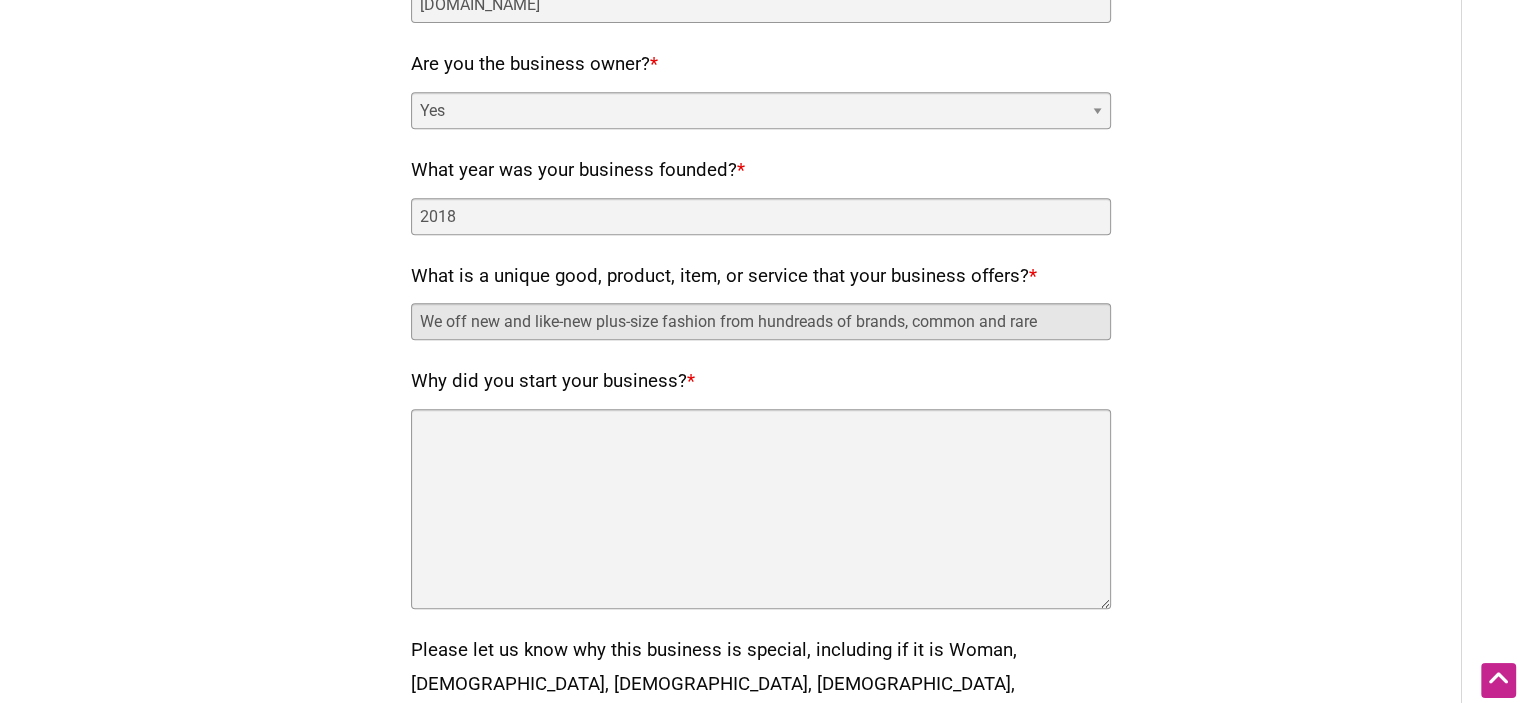 click on "We off new and like-new plus-size fashion from hundreads of brands, common and rare" at bounding box center (761, 321) 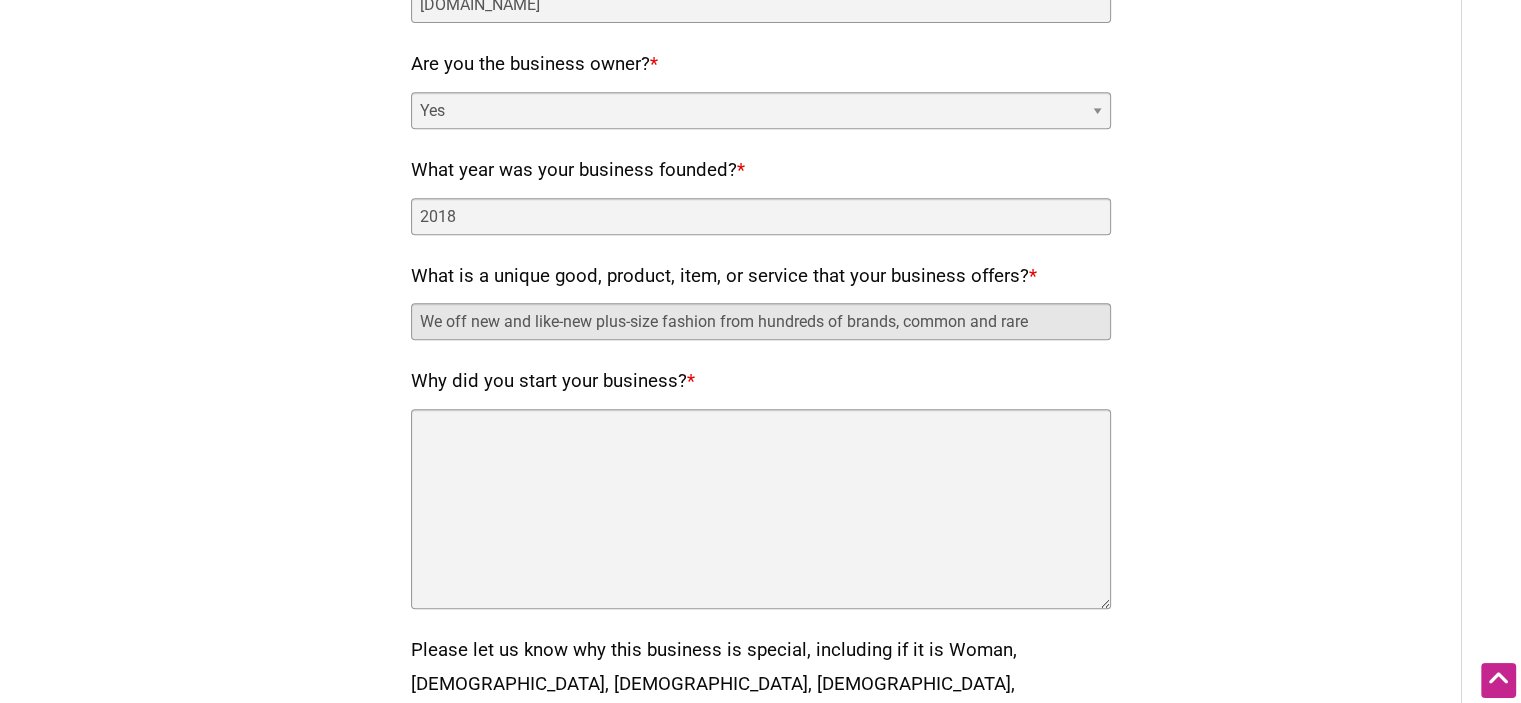 type on "We off new and like-new plus-size fashion from hundreds of brands, common and rare" 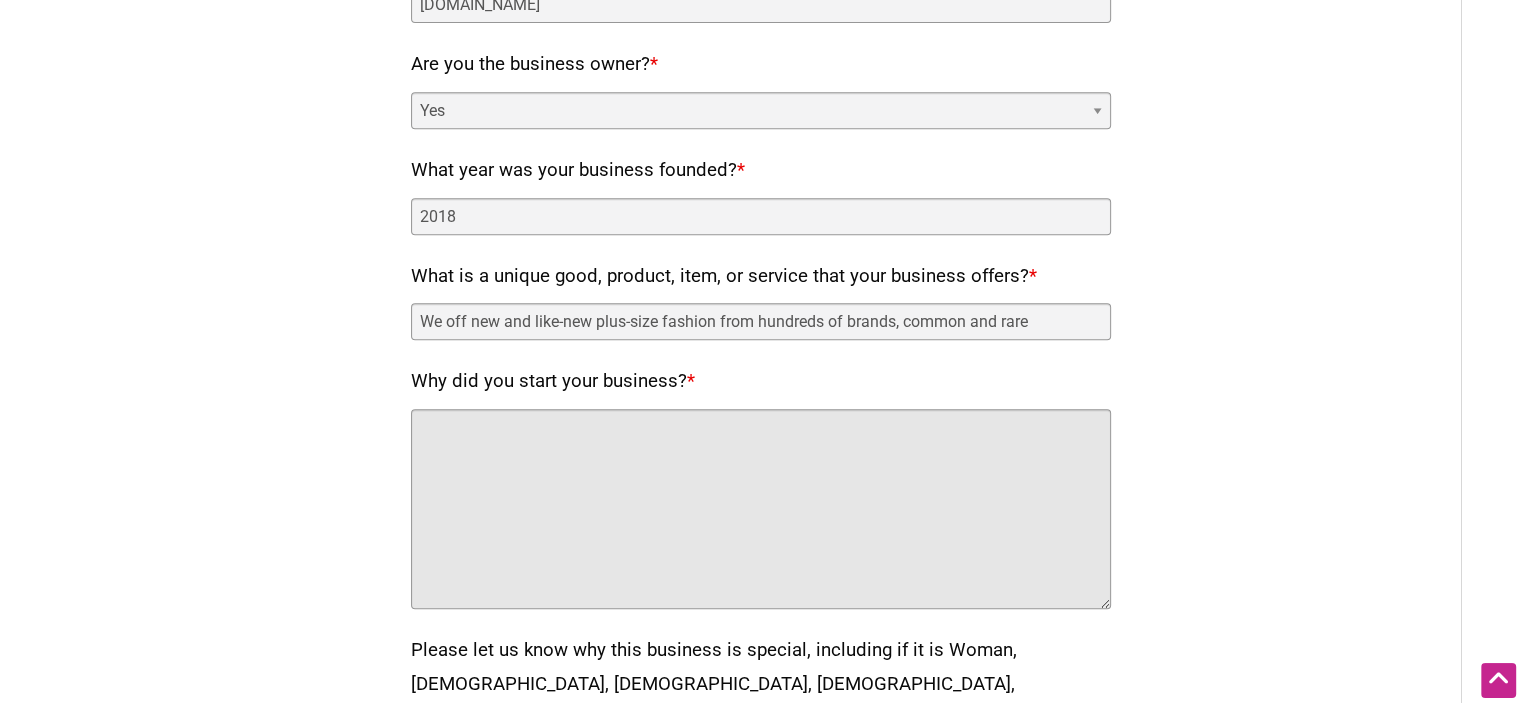 click on "Why did you start your business?  *" at bounding box center (761, 509) 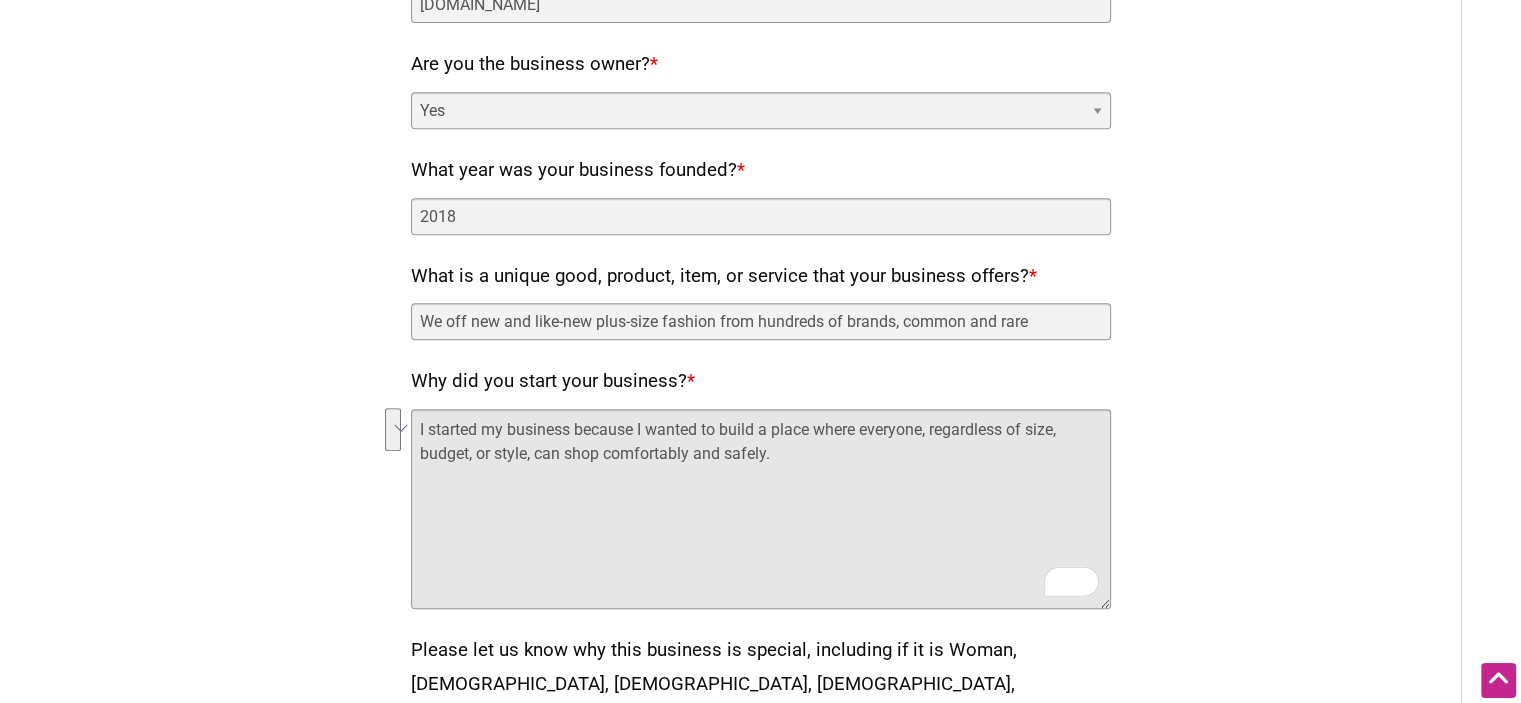 drag, startPoint x: 813, startPoint y: 457, endPoint x: 420, endPoint y: 434, distance: 393.67245 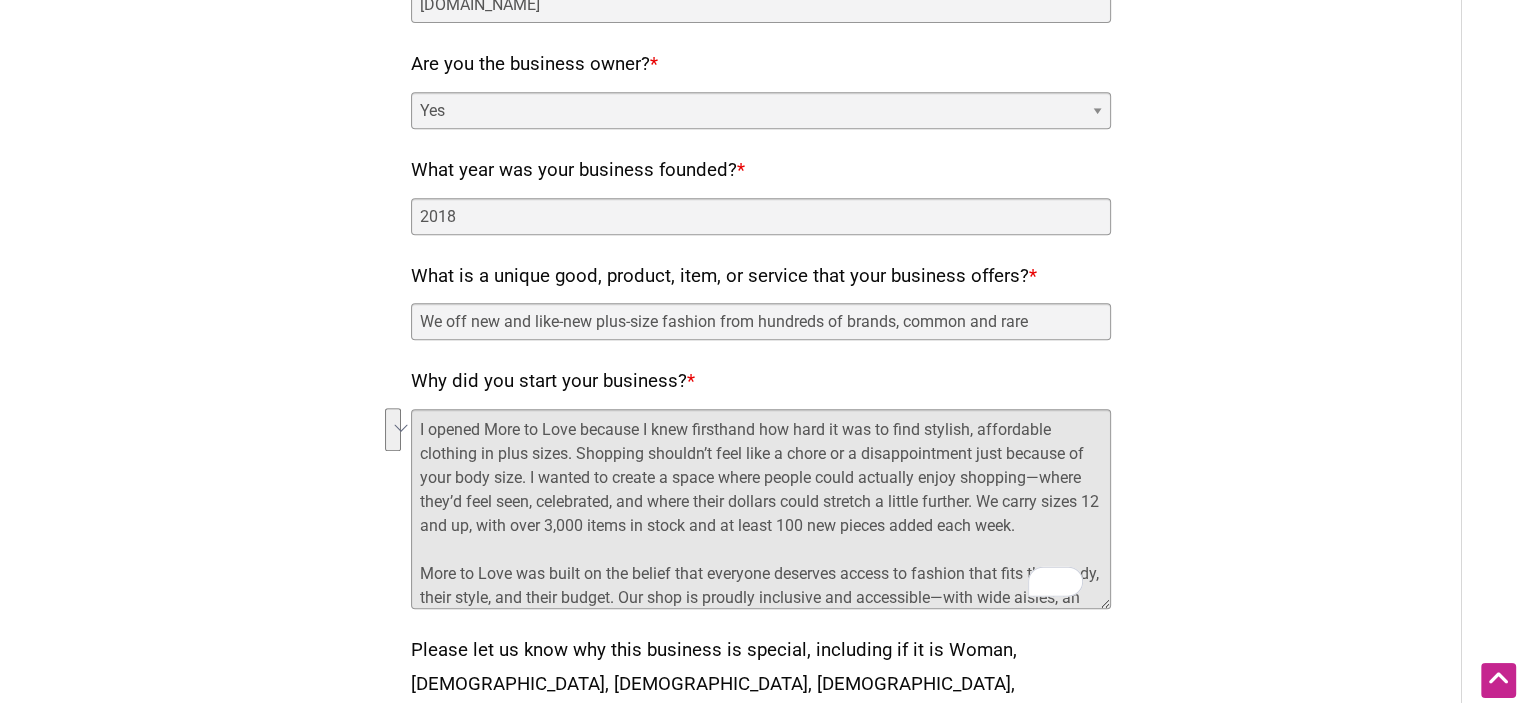 scroll, scrollTop: 71, scrollLeft: 0, axis: vertical 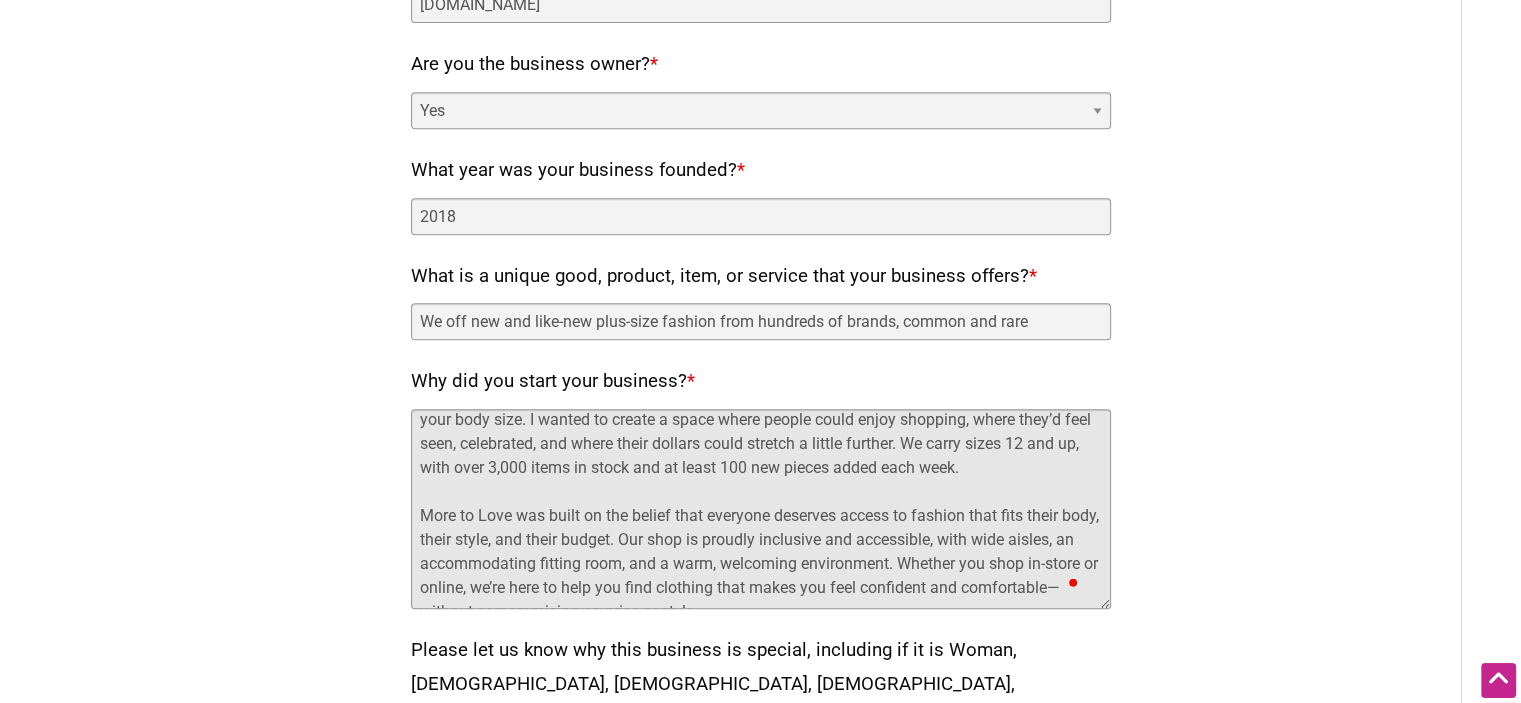 type on "I opened More to Love because I knew firsthand how hard it was to find stylish, affordable clothing in plus sizes. Shopping shouldn’t feel like a chore or a disappointment just because of your body size. I wanted to create a space where people could enjoy shopping, where they’d feel seen, celebrated, and where their dollars could stretch a little further. We carry sizes 12 and up, with over 3,000 items in stock and at least 100 new pieces added each week.
More to Love was built on the belief that everyone deserves access to fashion that fits their body, their style, and their budget. Our shop is proudly inclusive and accessible, with wide aisles, an accommodating fitting room, and a warm, welcoming environment. Whether you shop in-store or online, we’re here to help you find clothing that makes you feel confident and comfortable—without compromising on price or style." 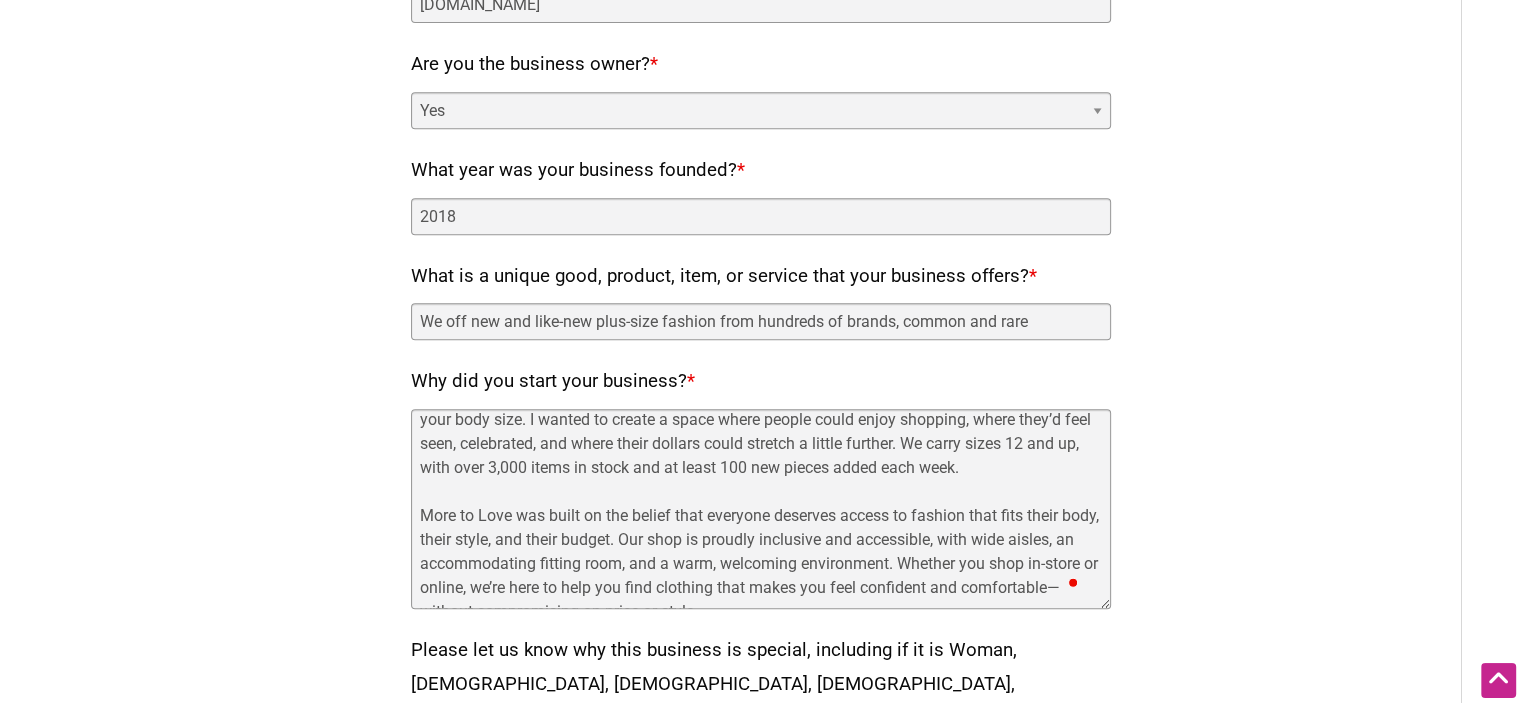 click on "Our directory is limited to consumer-facing small businesses that have a brick + mortar presence in the community. Please contact us with any questions.
Fields marked with an  *  are required
Does the business have a retail brick + mortar location?  *
Yes
No
Business name  *
More To Love Plus-Size Consignment
Address  *
[STREET_ADDRESS]" at bounding box center (761, 138) 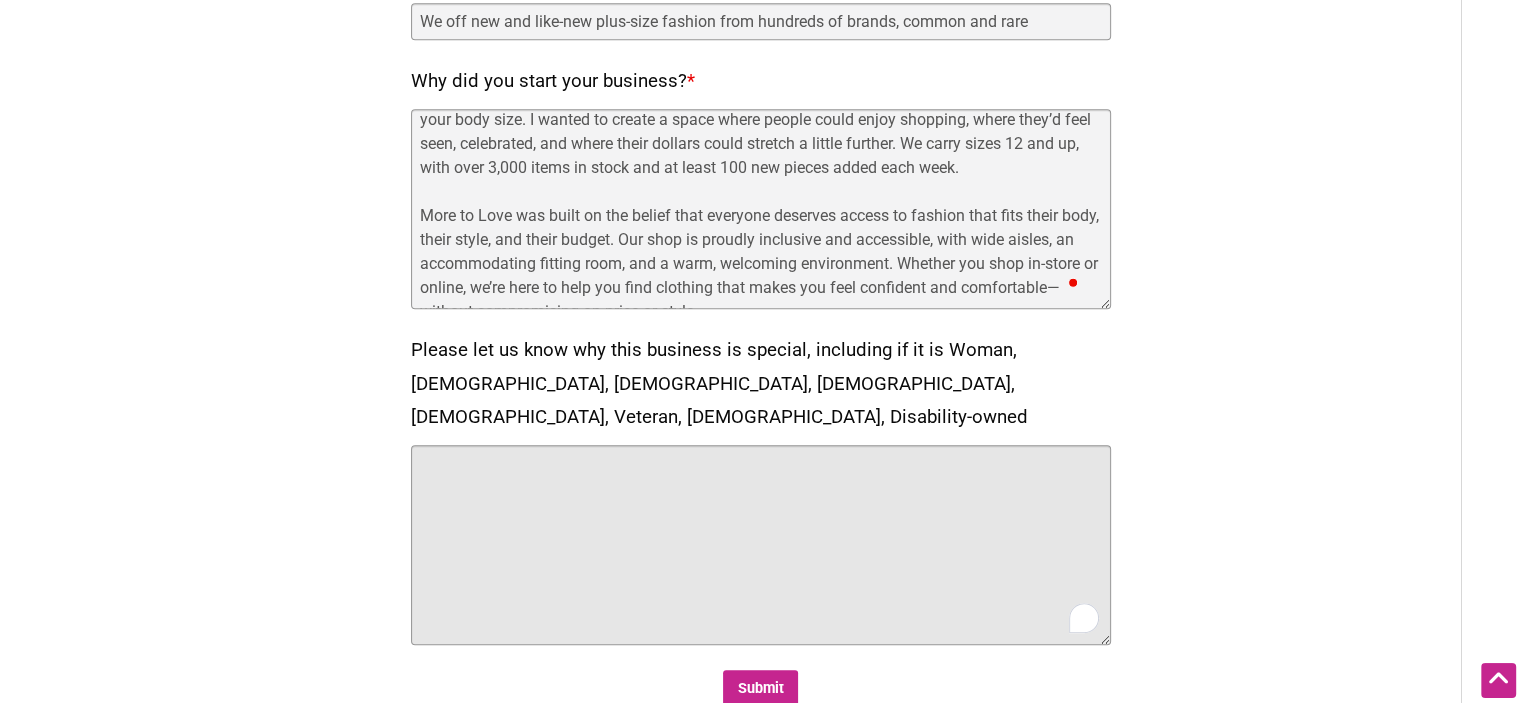 click on "Please let us know why this business is special, including if it is Woman, [DEMOGRAPHIC_DATA], [DEMOGRAPHIC_DATA], [DEMOGRAPHIC_DATA], [DEMOGRAPHIC_DATA], Veteran, [DEMOGRAPHIC_DATA], Disability-owned" at bounding box center (761, 545) 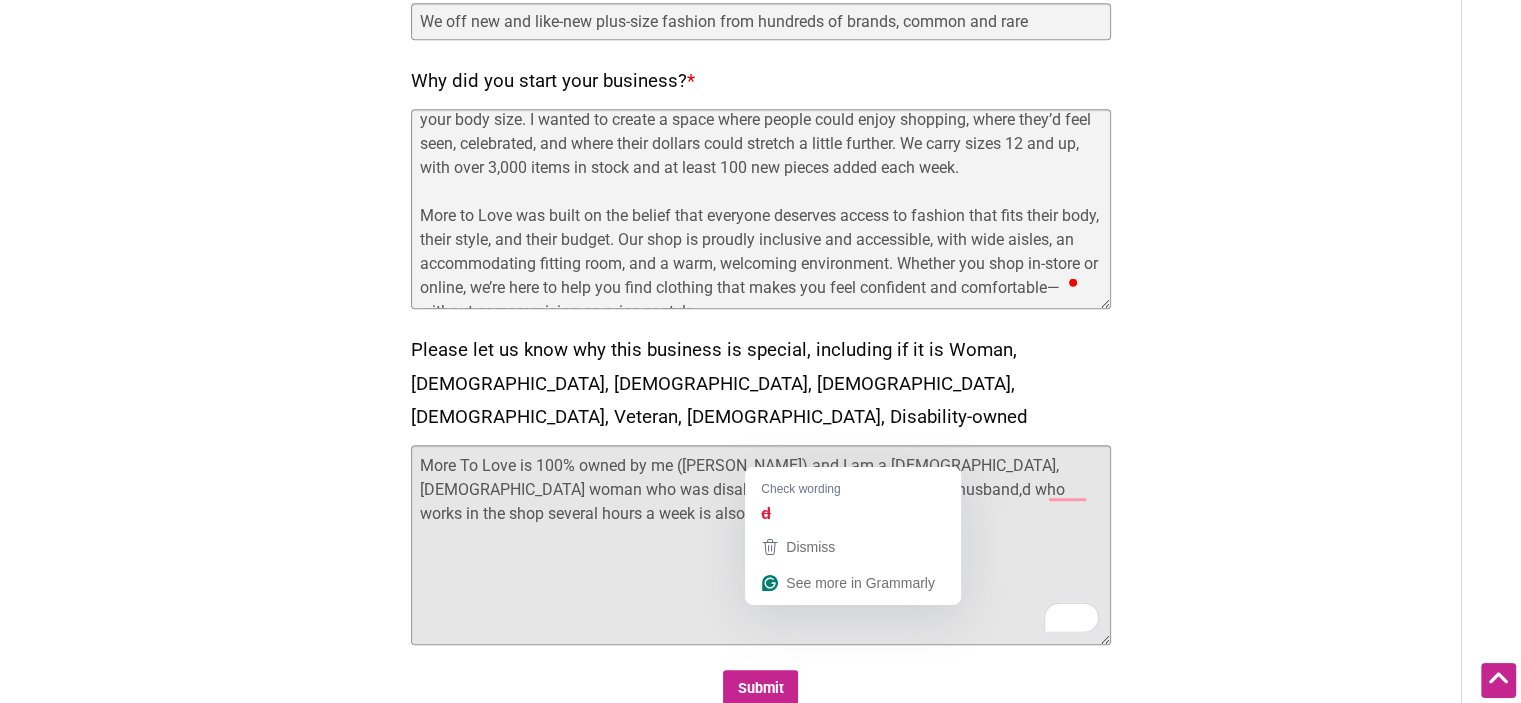 click on "More To Love is 100% owned by me ([PERSON_NAME]) and I am a [DEMOGRAPHIC_DATA], [DEMOGRAPHIC_DATA] woman who was disabled for several years, and my husband,d who works in the shop several hours a week is also disabled." at bounding box center [761, 545] 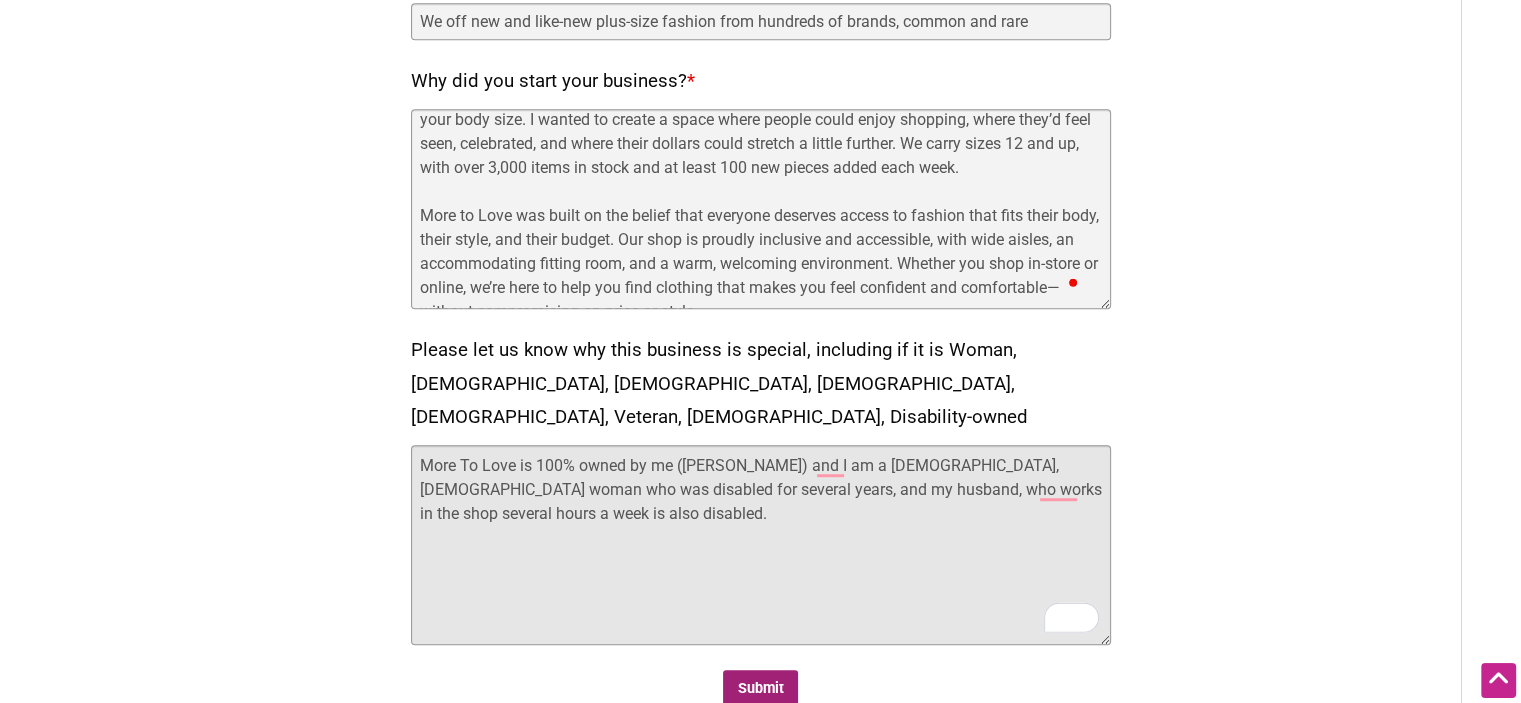 type on "More To Love is 100% owned by me ([PERSON_NAME]) and I am a [DEMOGRAPHIC_DATA], [DEMOGRAPHIC_DATA] woman who was disabled for several years, and my husband, who works in the shop several hours a week is also disabled." 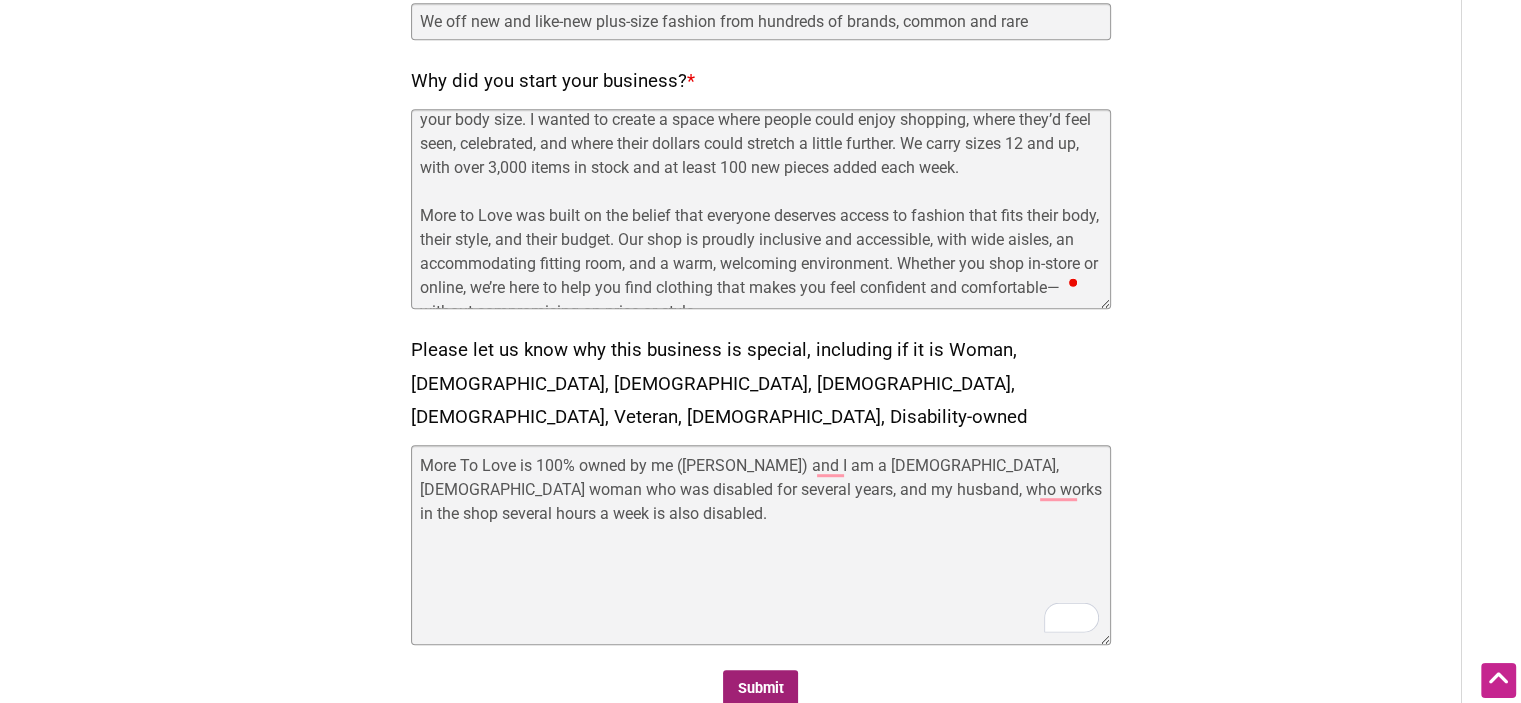 click on "Submit" at bounding box center [760, 689] 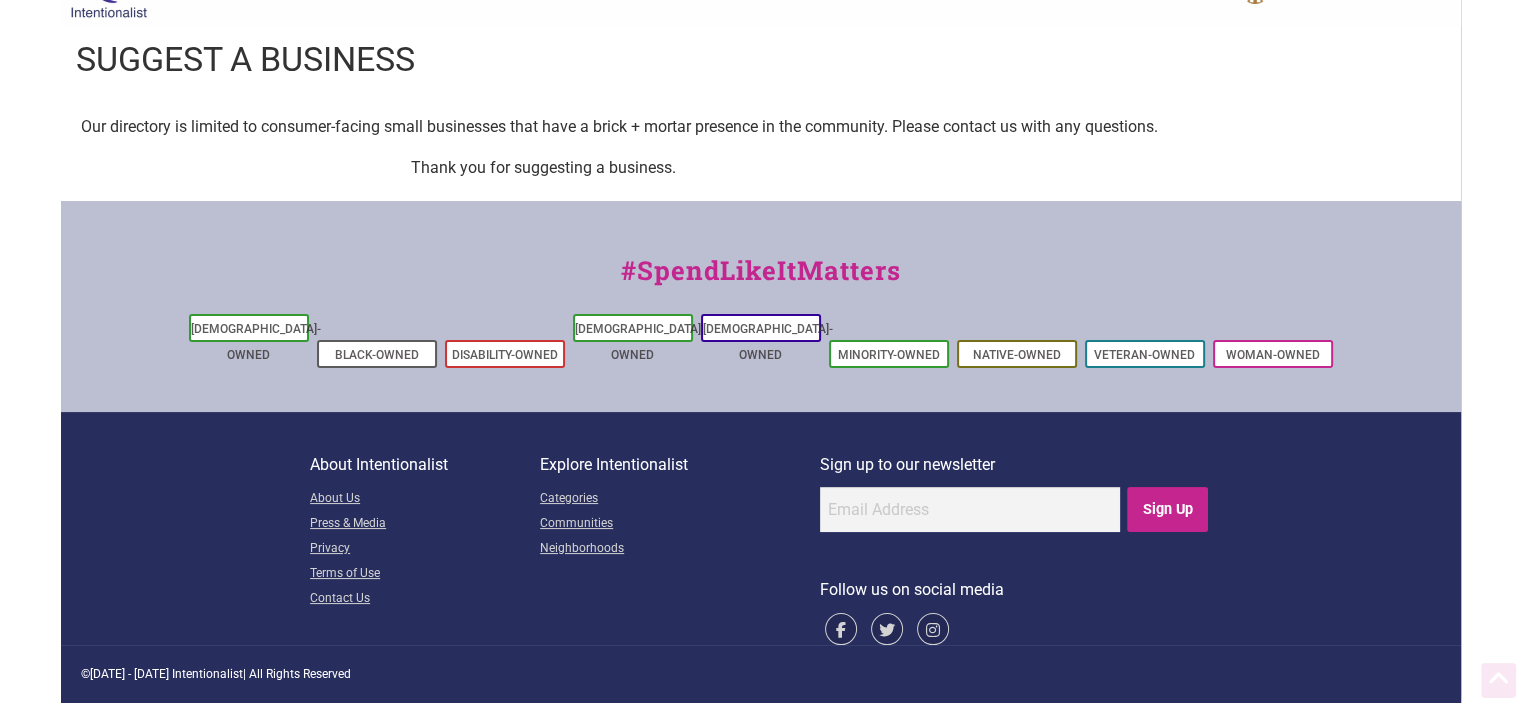 scroll, scrollTop: 0, scrollLeft: 0, axis: both 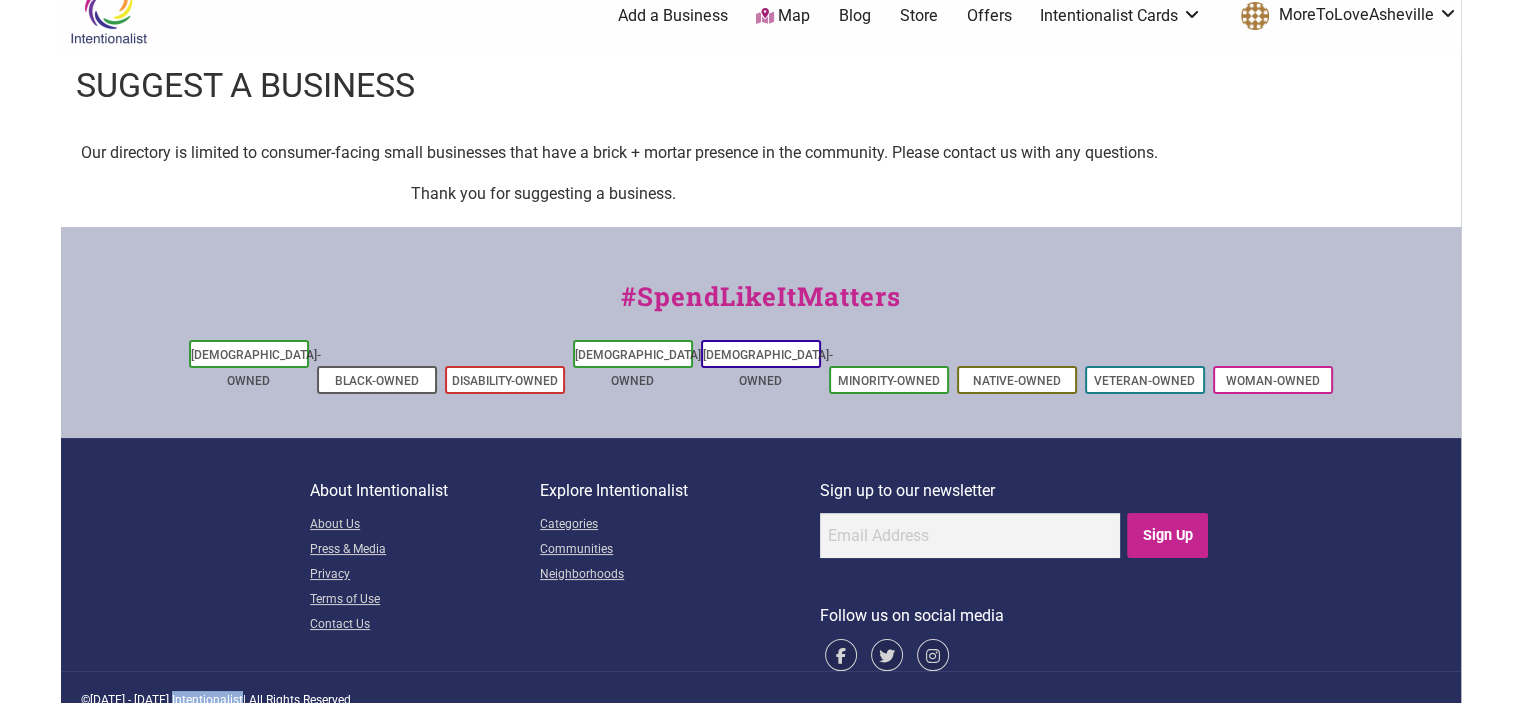 drag, startPoint x: 228, startPoint y: 677, endPoint x: 160, endPoint y: 669, distance: 68.46897 